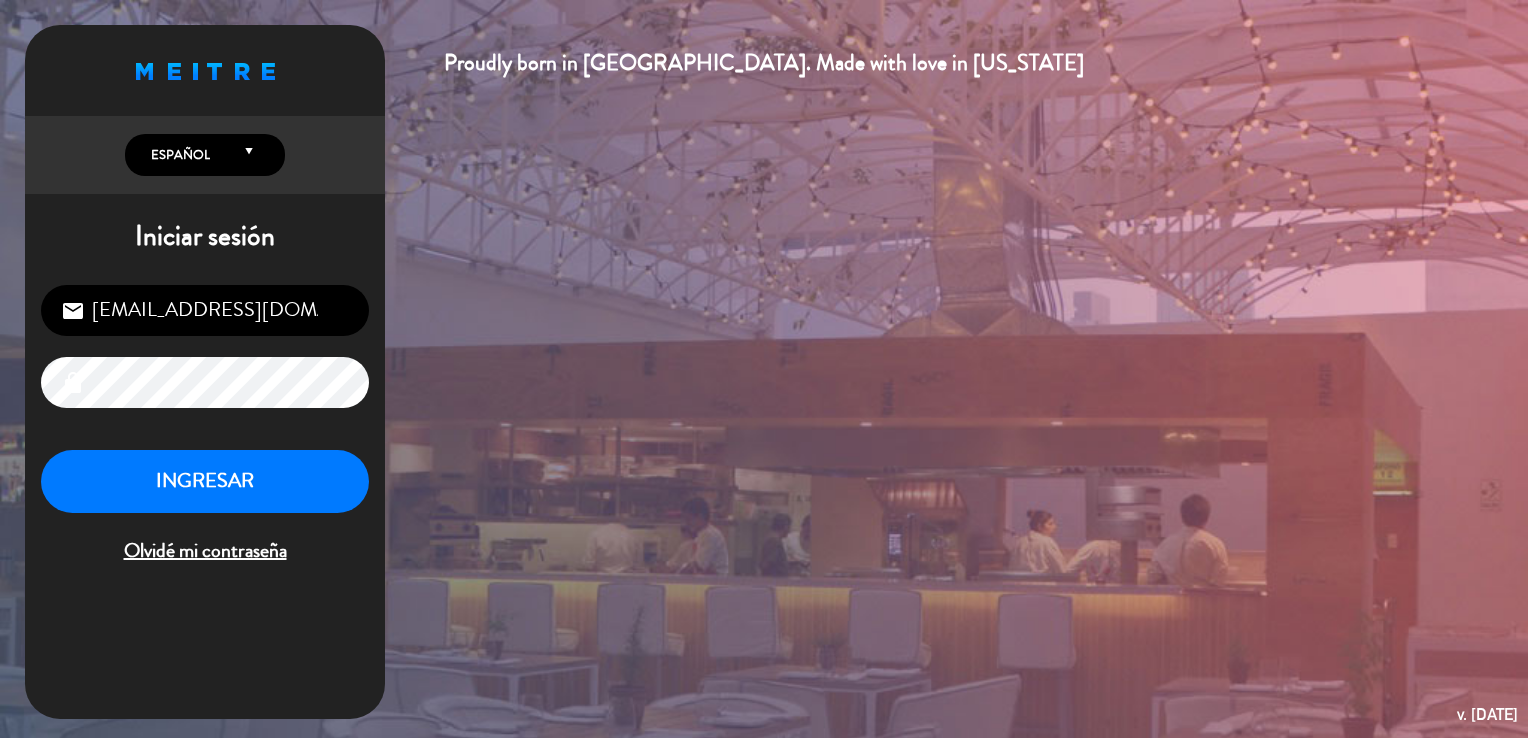 scroll, scrollTop: 0, scrollLeft: 0, axis: both 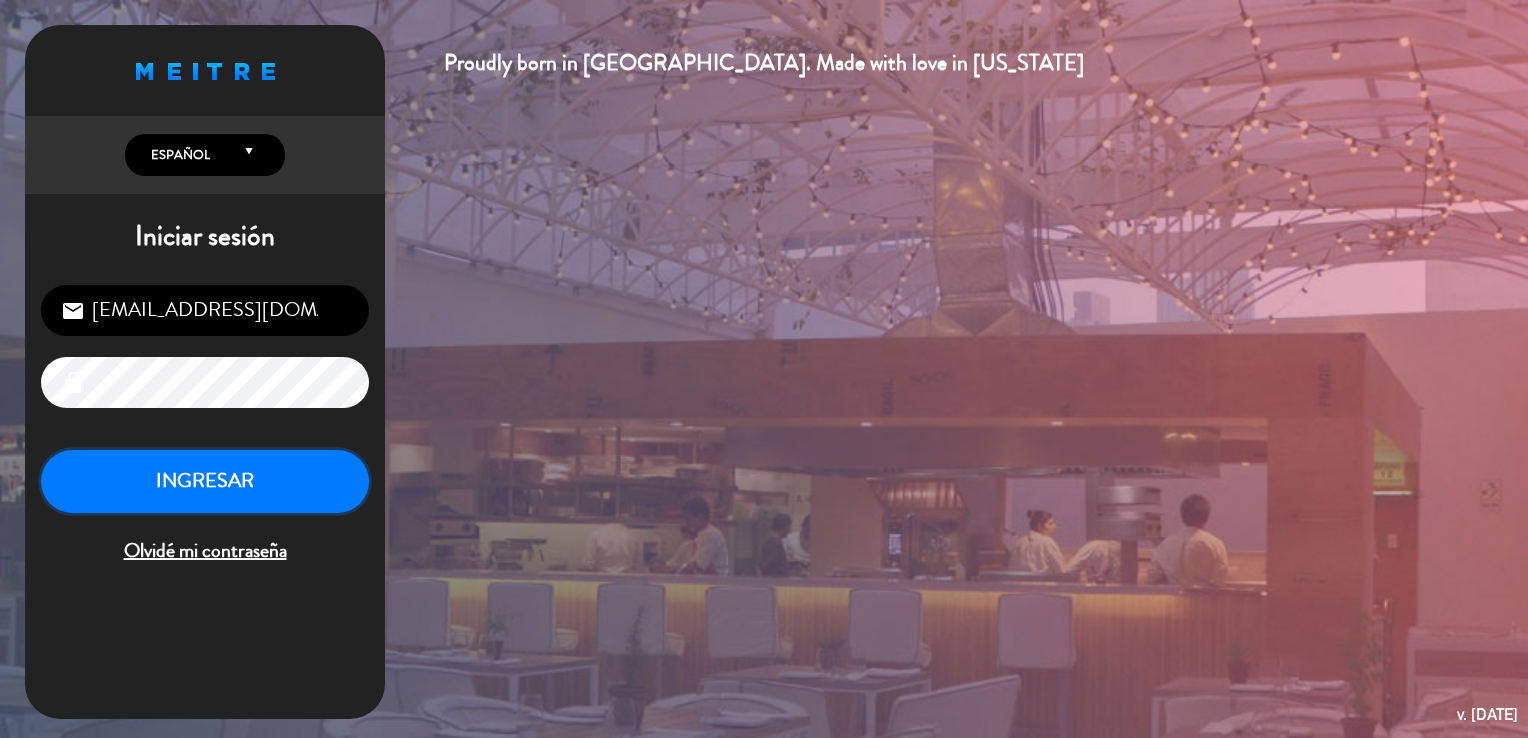 click on "INGRESAR" at bounding box center (205, 481) 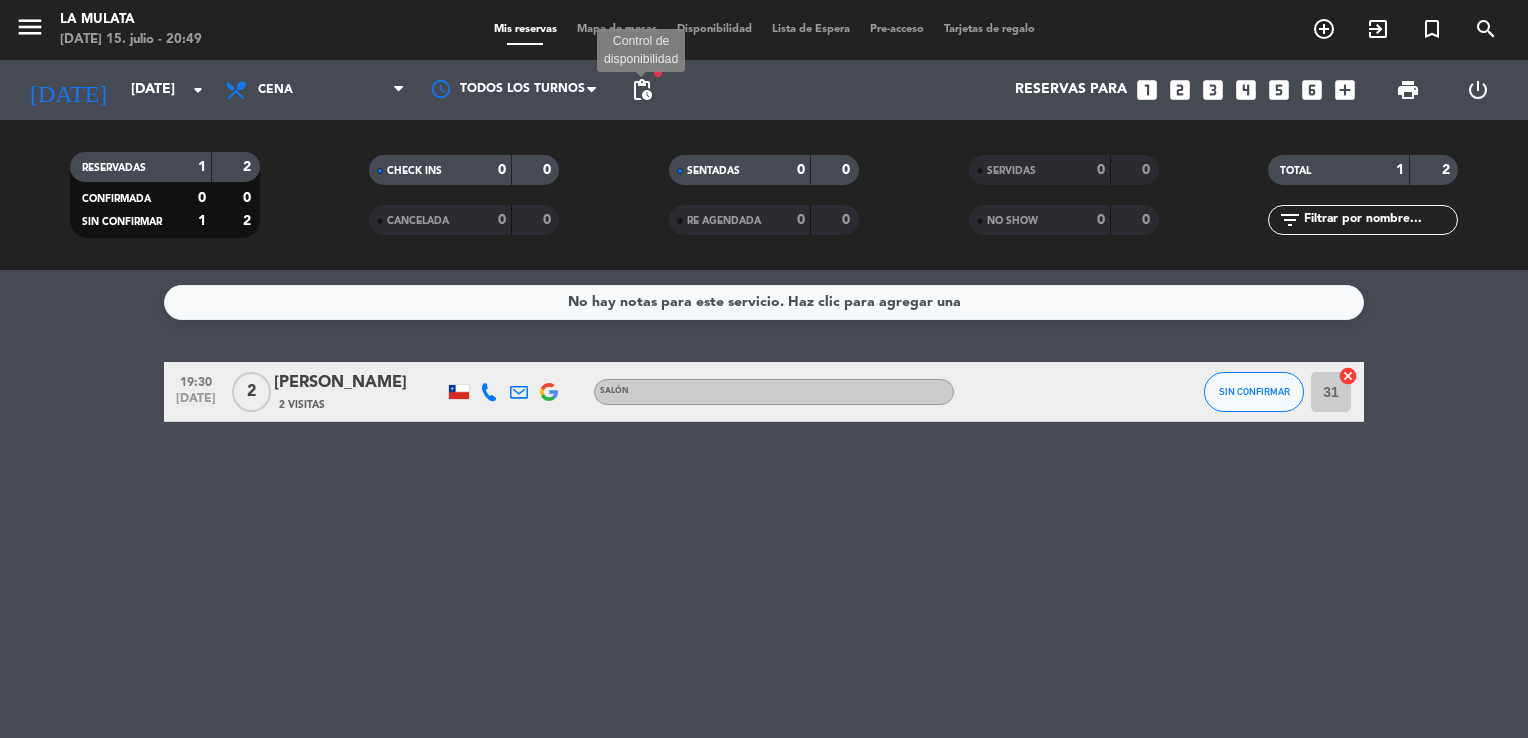 click on "pending_actions" 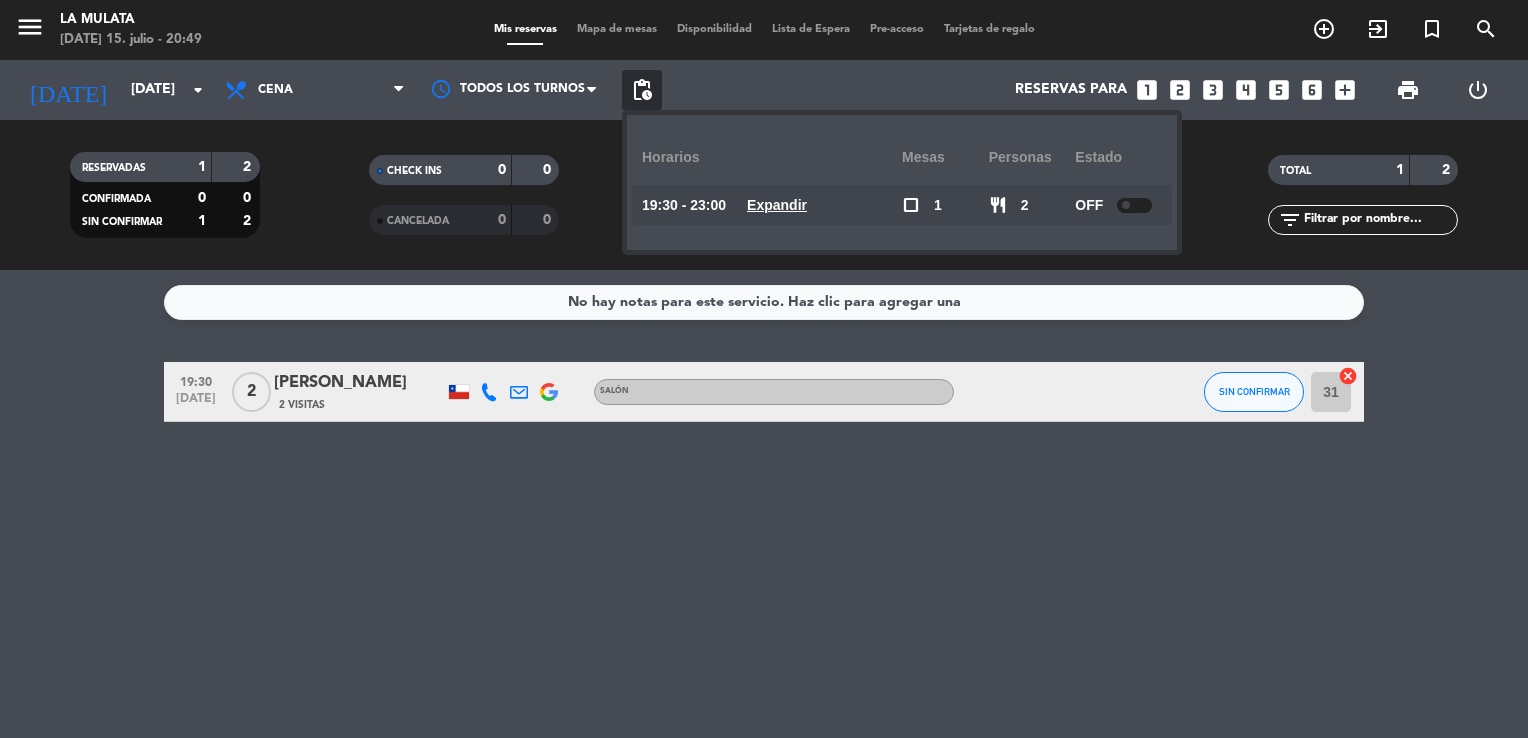 click on "RESERVADAS   1   2   CONFIRMADA   0   0   SIN CONFIRMAR   1   2   CHECK INS   0   0   CANCELADA   0   0   SENTADAS   0   0   RE AGENDADA   0   0   SERVIDAS   0   0   NO SHOW   0   0   TOTAL   1   2  filter_list" 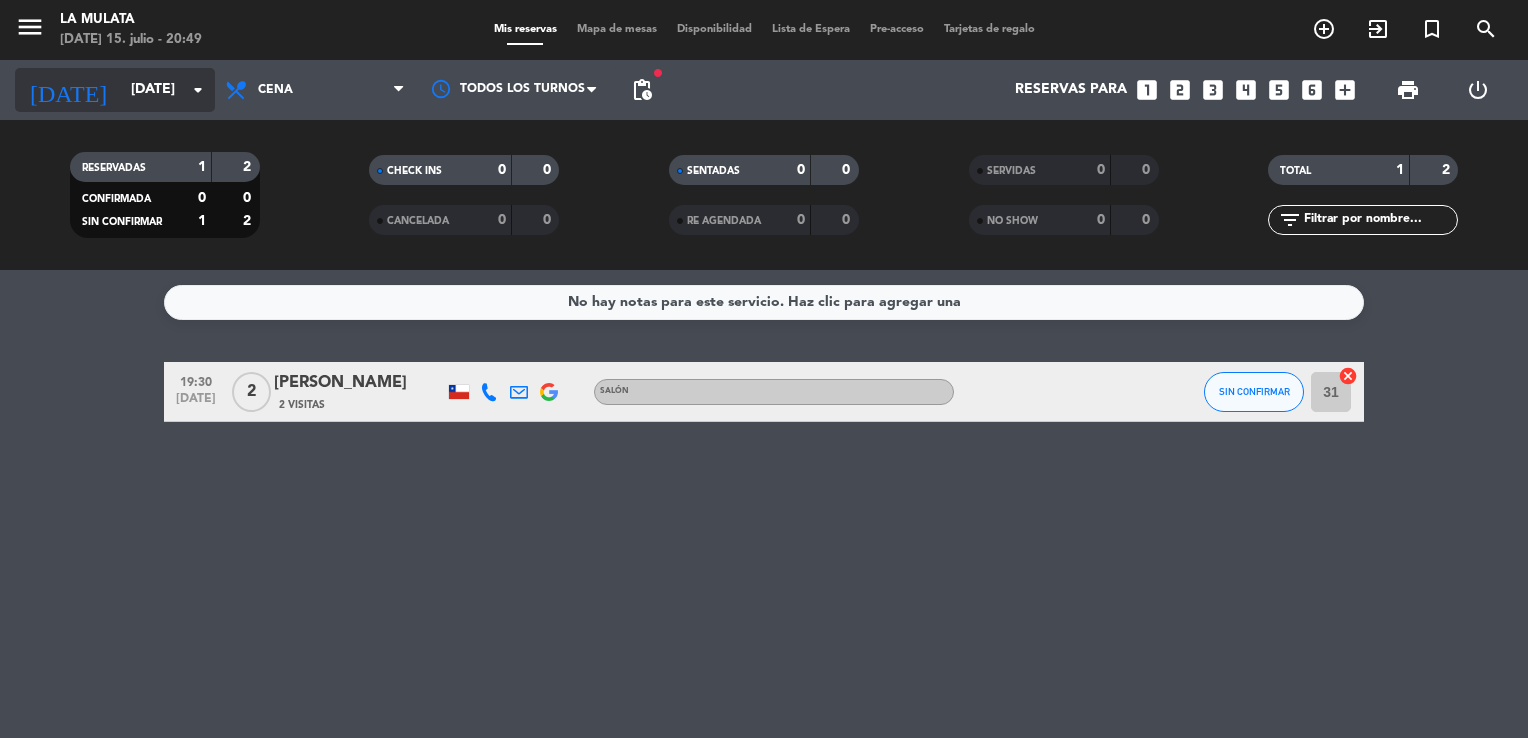 click on "[DATE]" 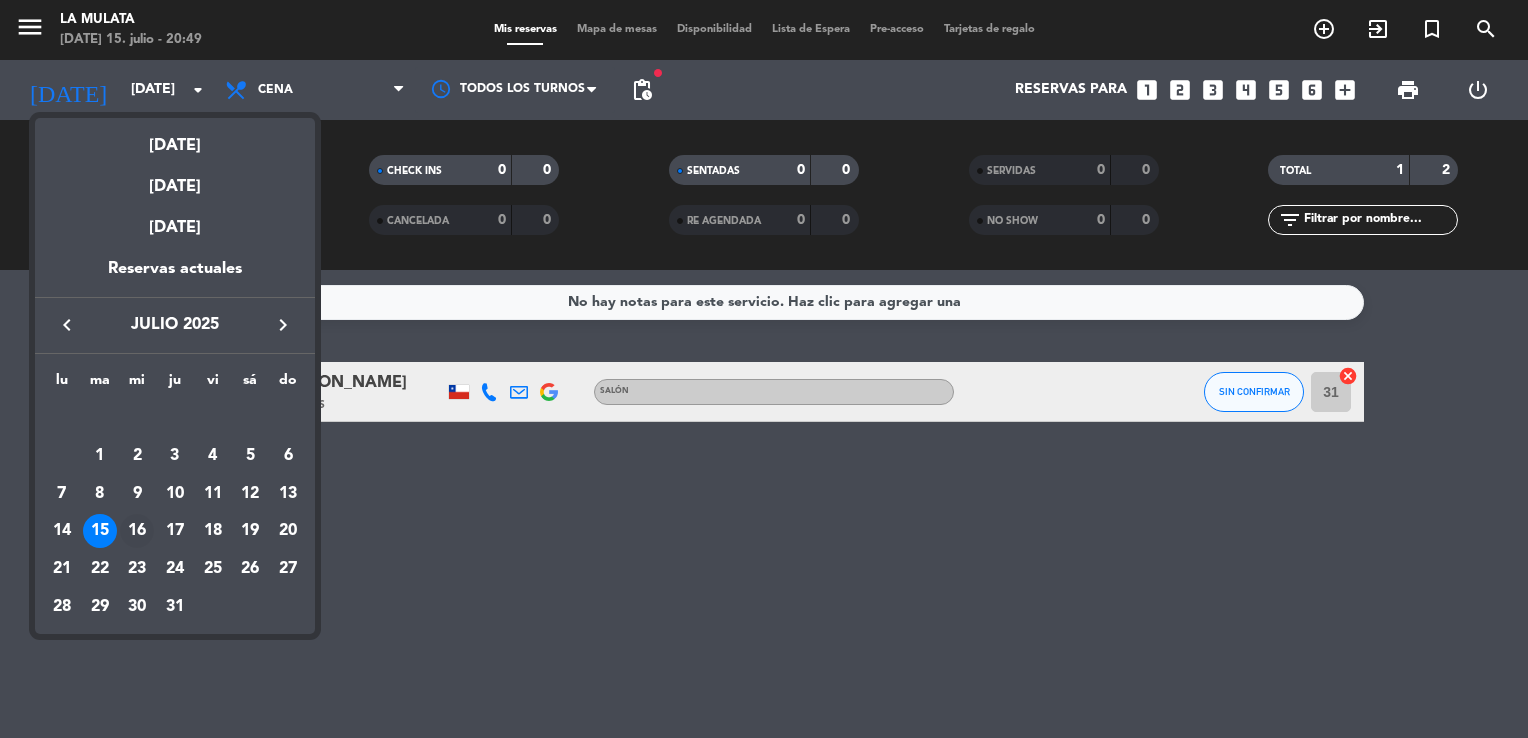 click on "16" at bounding box center [137, 531] 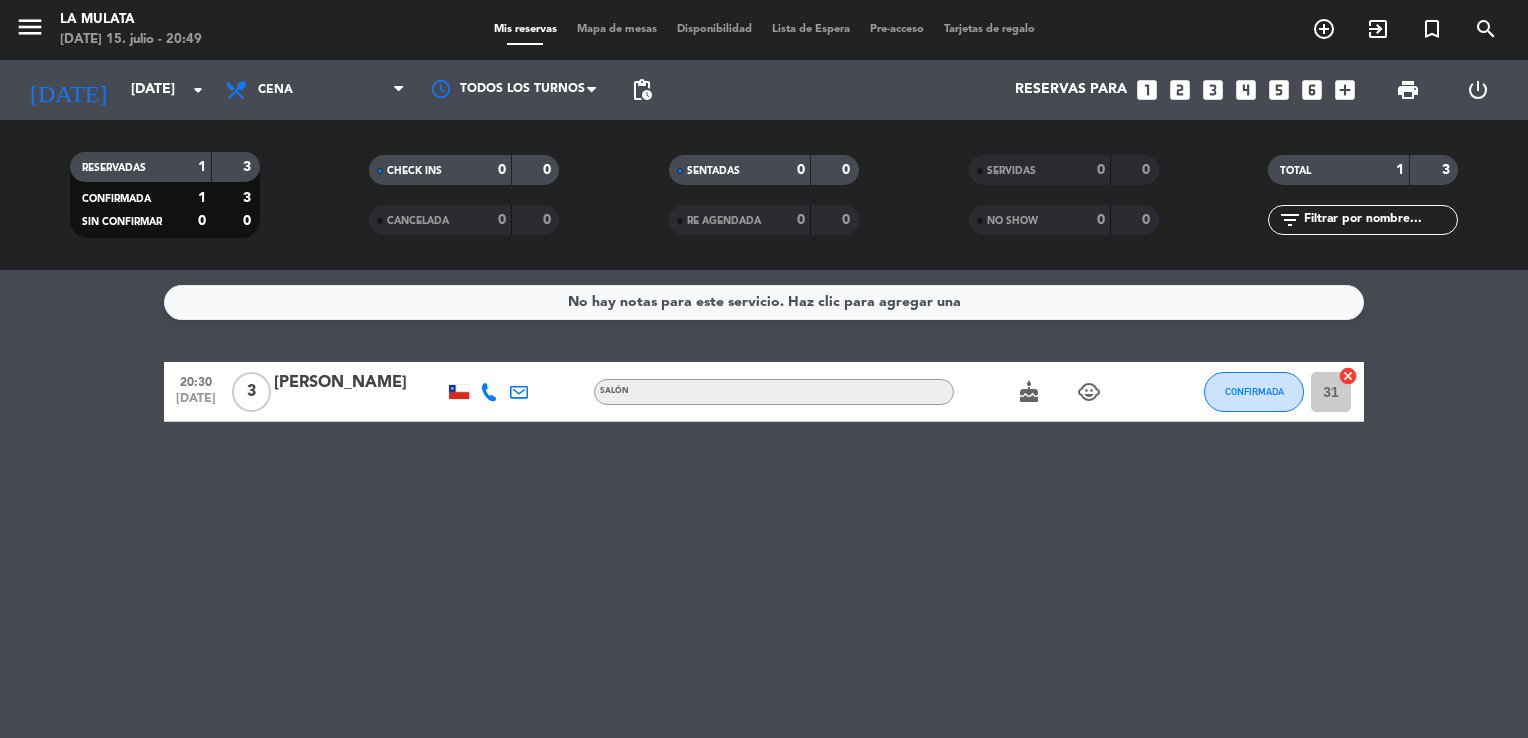 click on "Cena" at bounding box center (315, 90) 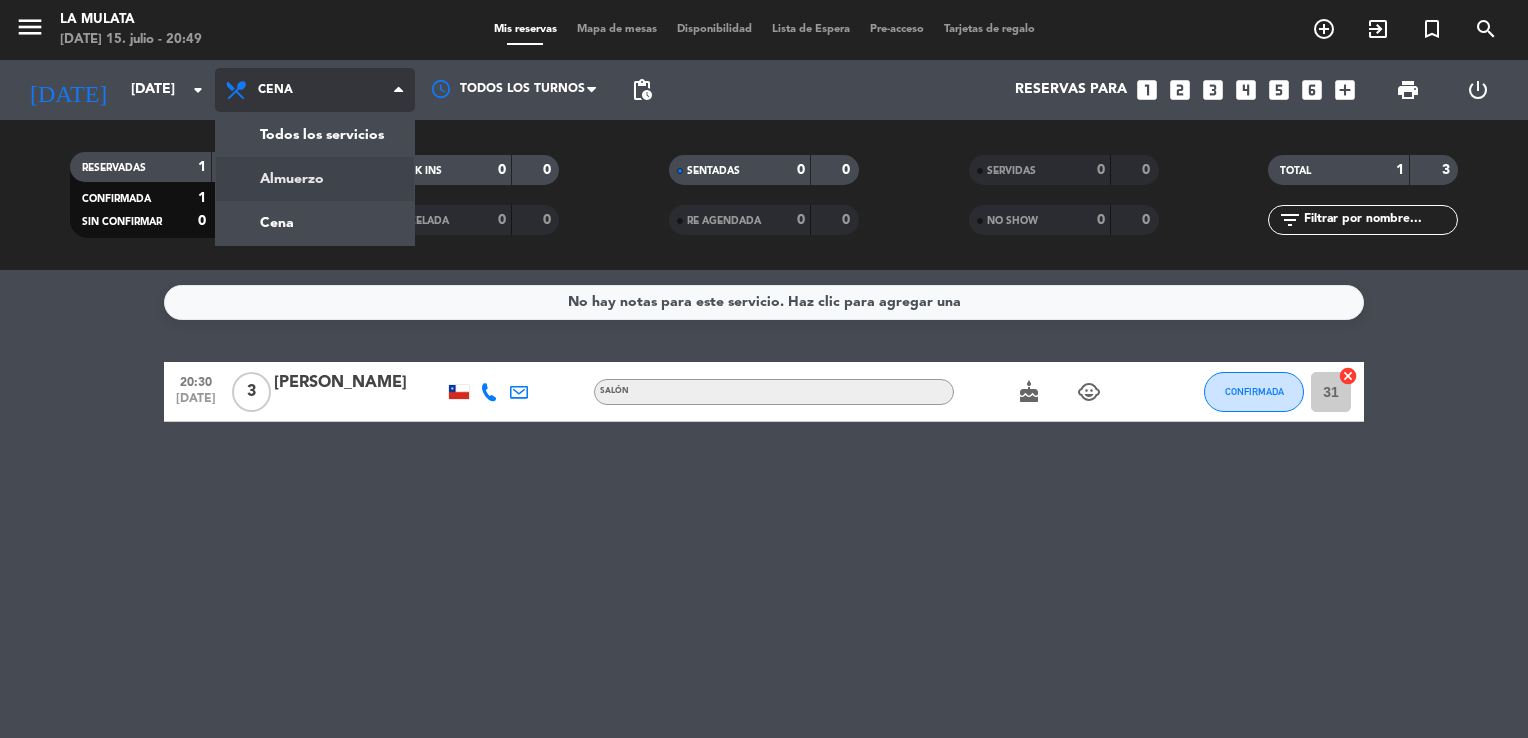 click on "menu  La Mulata   [DATE] 15. julio - 20:49   Mis reservas   Mapa de mesas   Disponibilidad   Lista de Espera   Pre-acceso   Tarjetas de regalo  add_circle_outline exit_to_app turned_in_not search [DATE]    [DATE] arrow_drop_down  Todos los servicios  Almuerzo  Cena  Cena  Todos los servicios  Almuerzo  Cena Todos los turnos pending_actions  Reservas para   looks_one   looks_two   looks_3   looks_4   looks_5   looks_6   add_box  print  power_settings_new   RESERVADAS   1   3   CONFIRMADA   1   3   SIN CONFIRMAR   0   0   CHECK INS   0   0   CANCELADA   0   0   SENTADAS   0   0   RE AGENDADA   0   0   SERVIDAS   0   0   NO SHOW   0   0   TOTAL   1   3  filter_list" 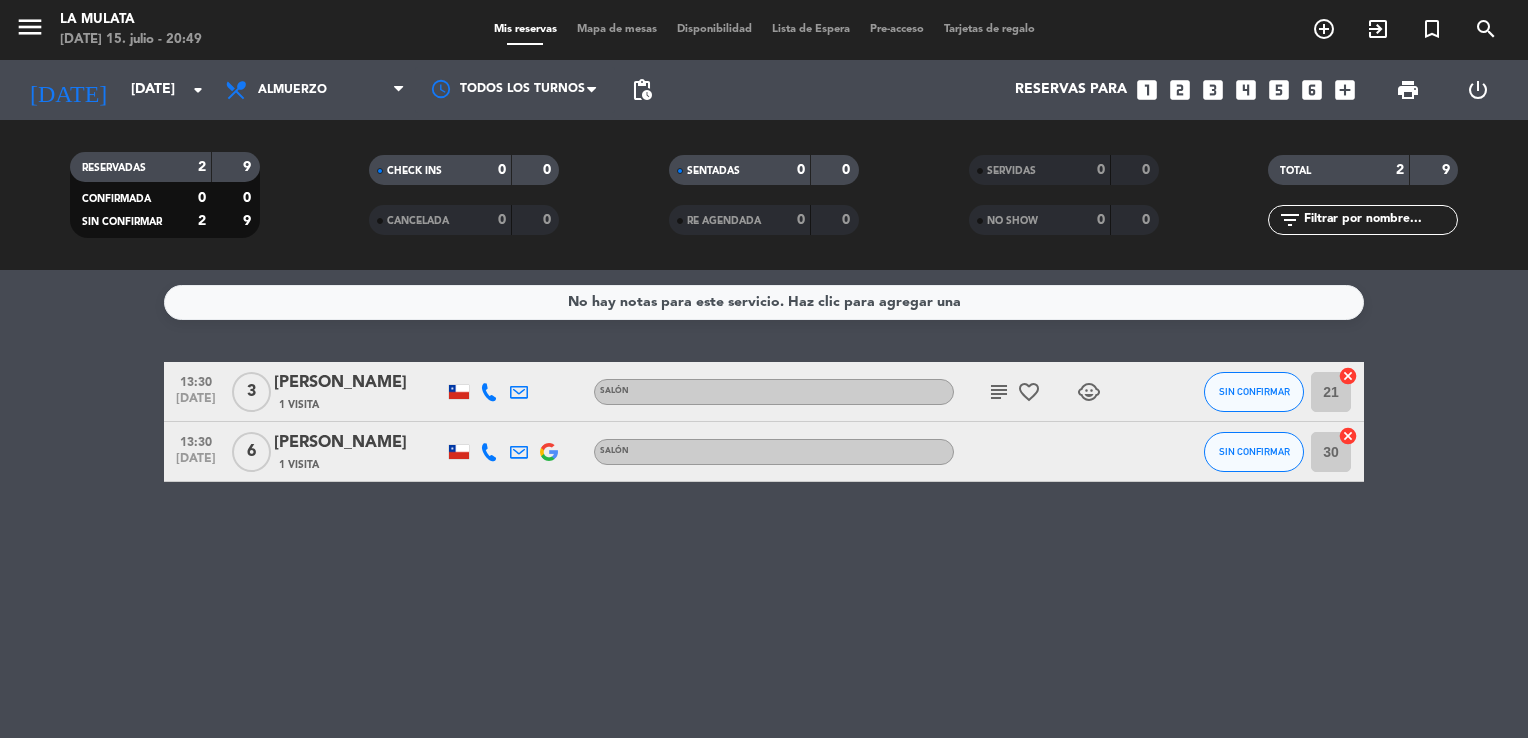 click on "[PERSON_NAME]" 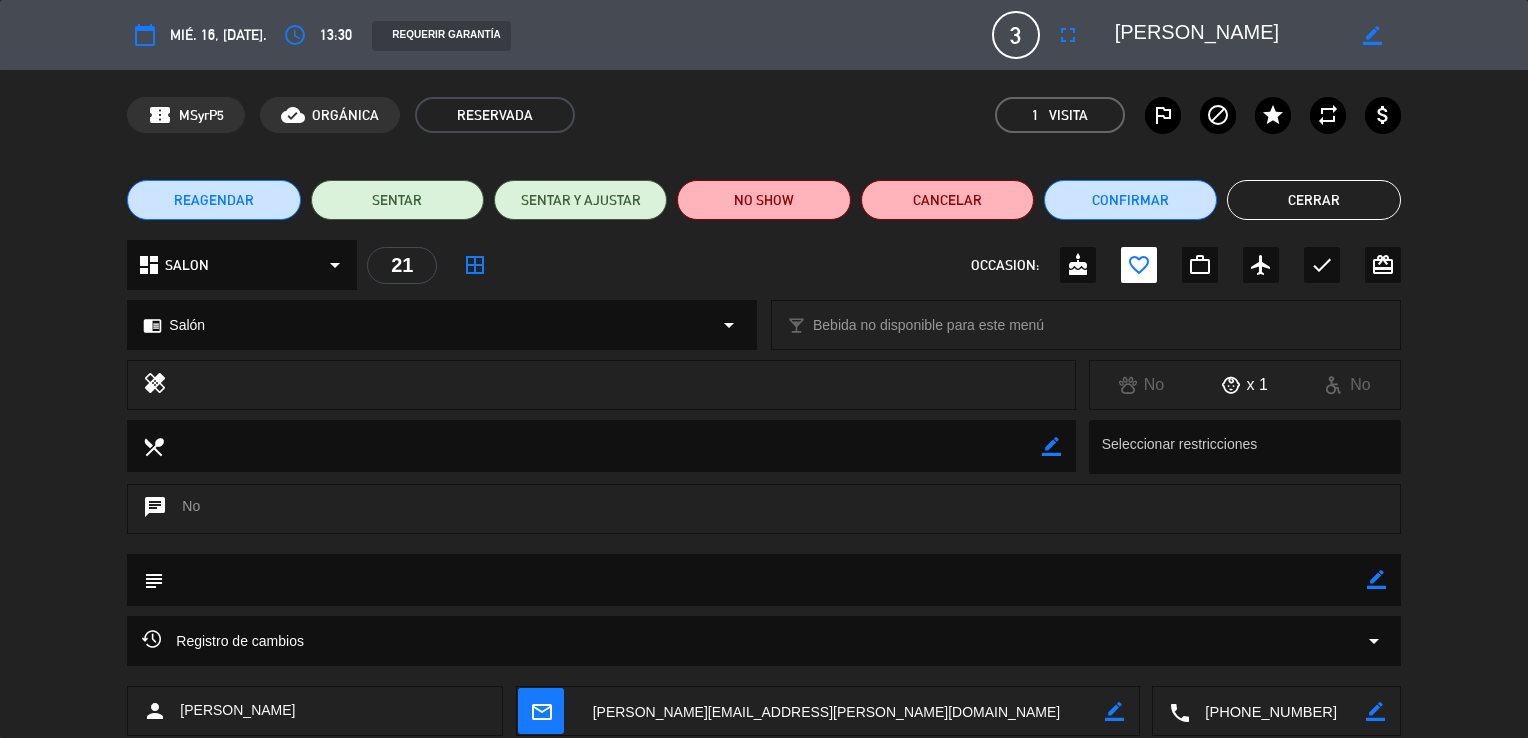 click on "Cerrar" 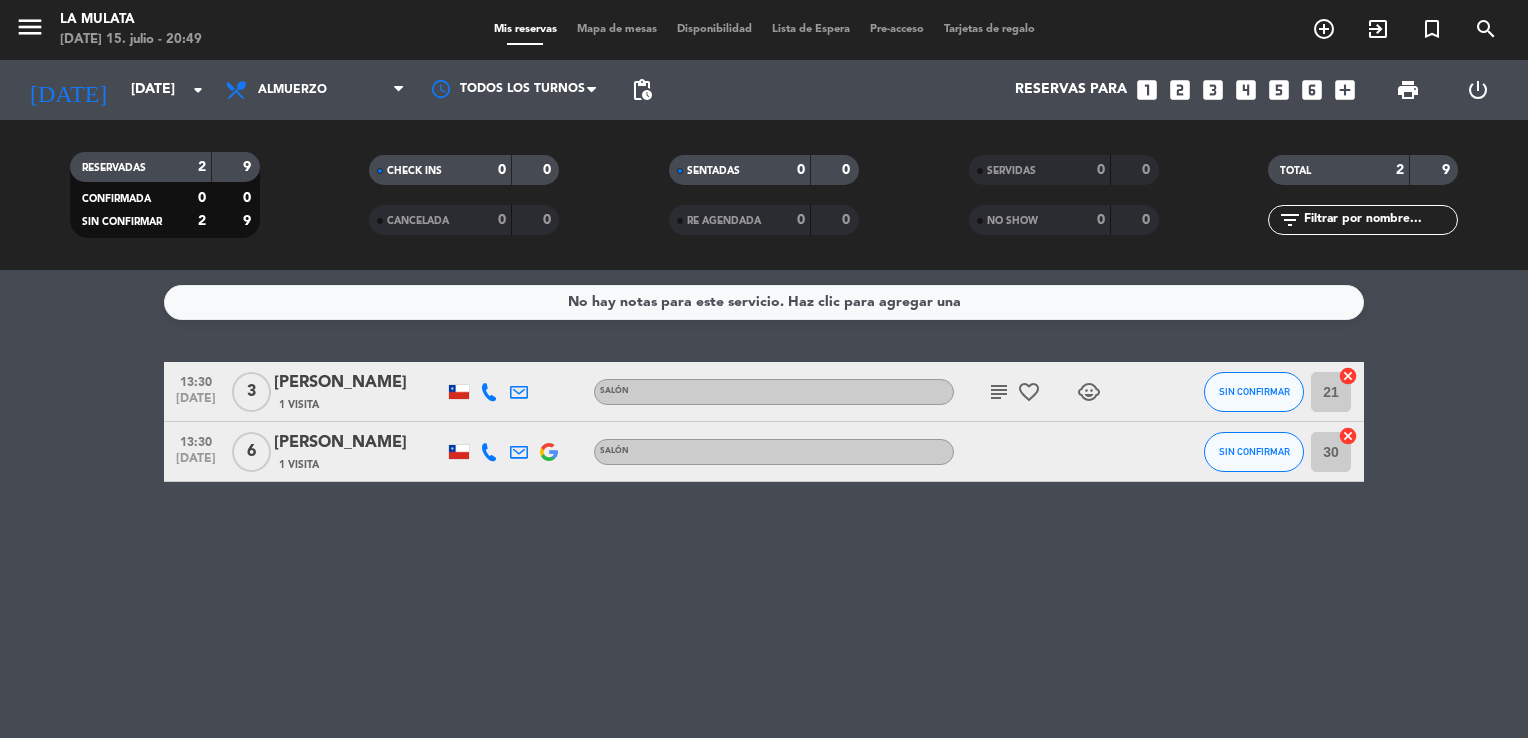 click on "[PERSON_NAME]" 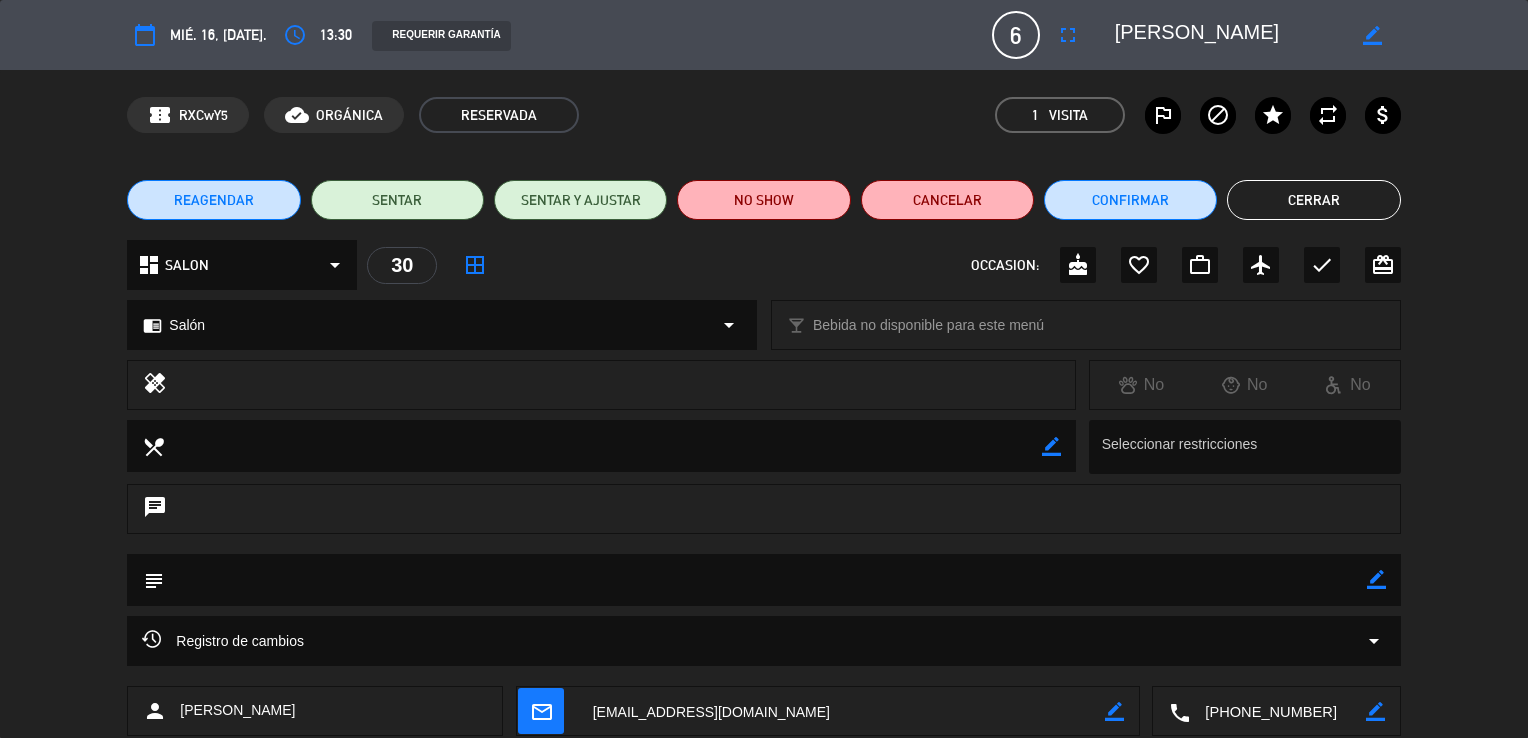 click on "Cerrar" 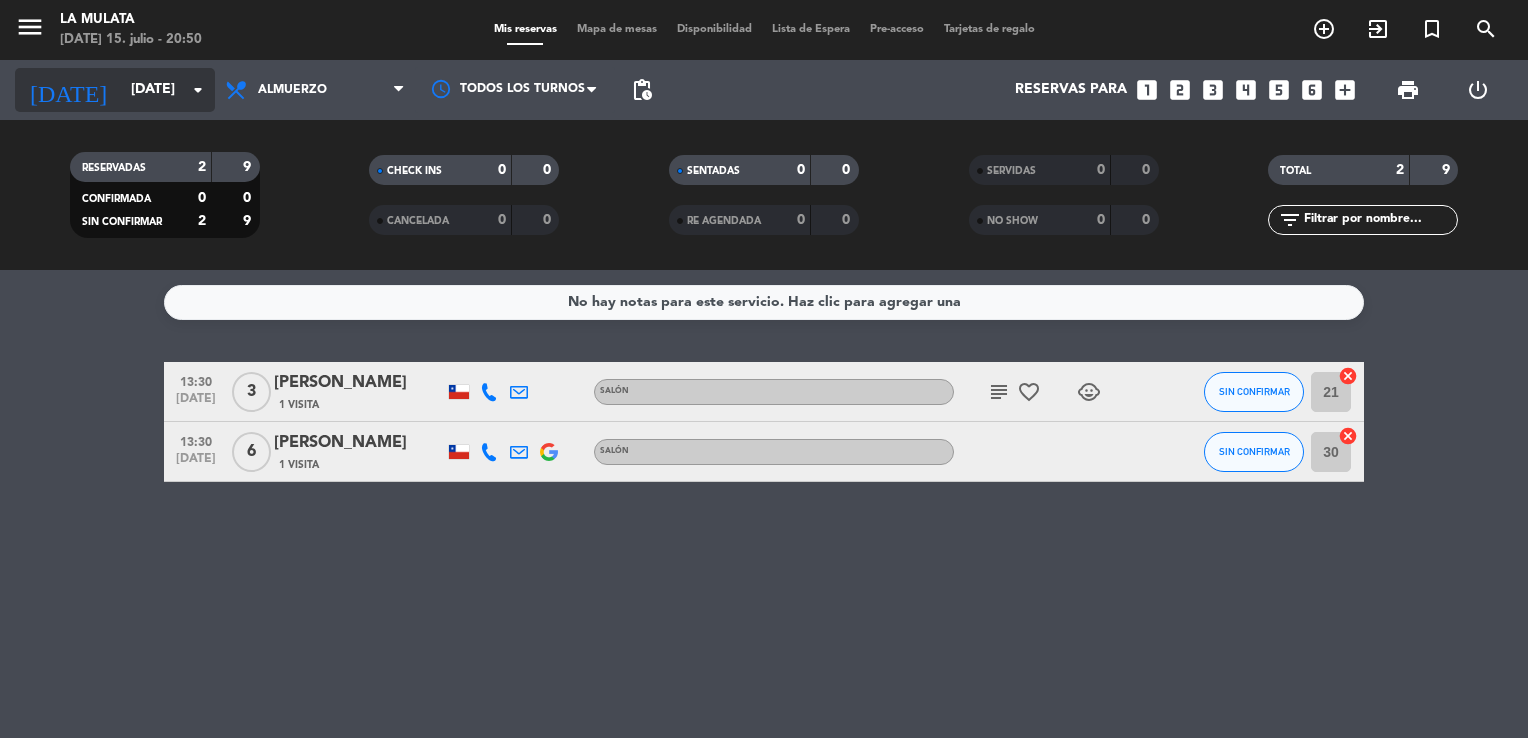click on "arrow_drop_down" 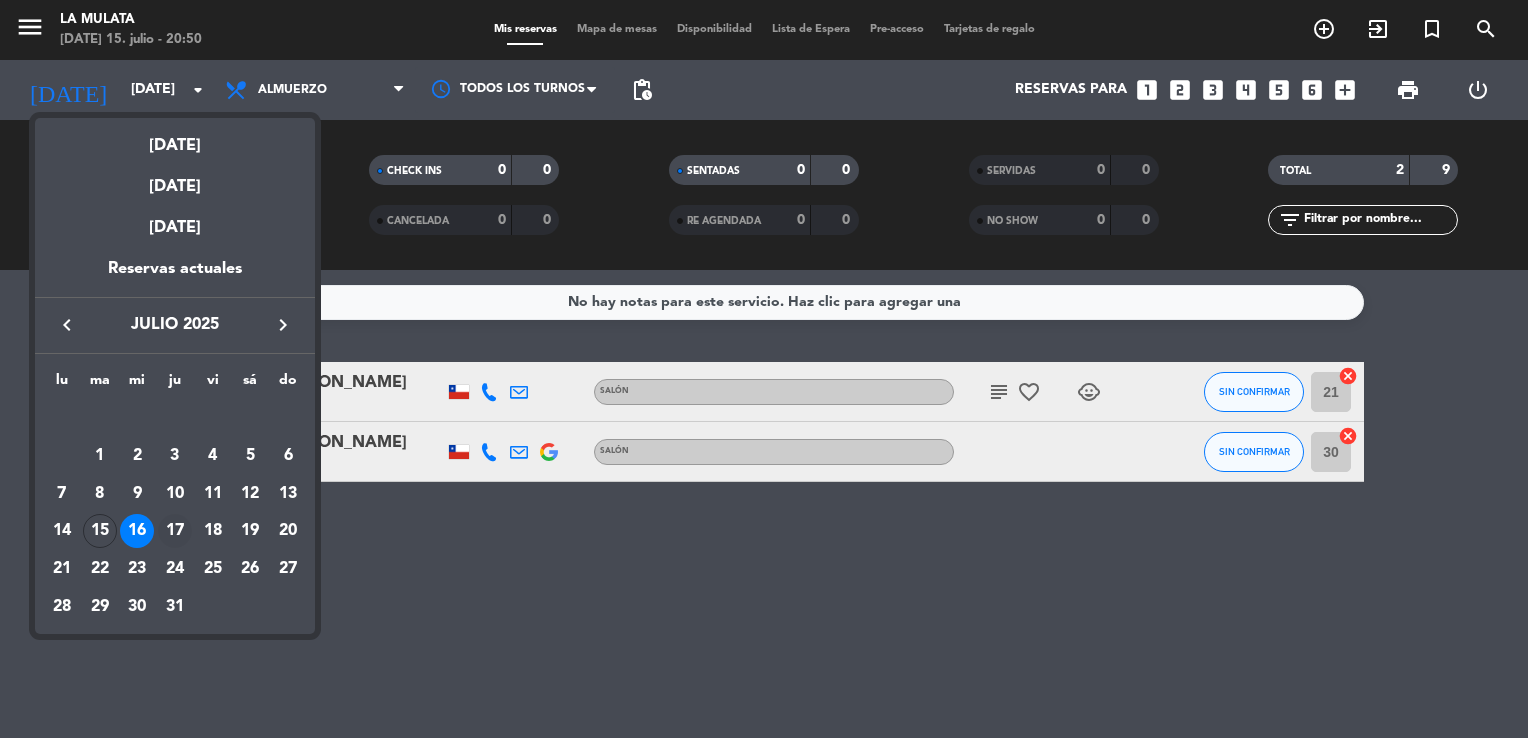 click on "17" at bounding box center [175, 531] 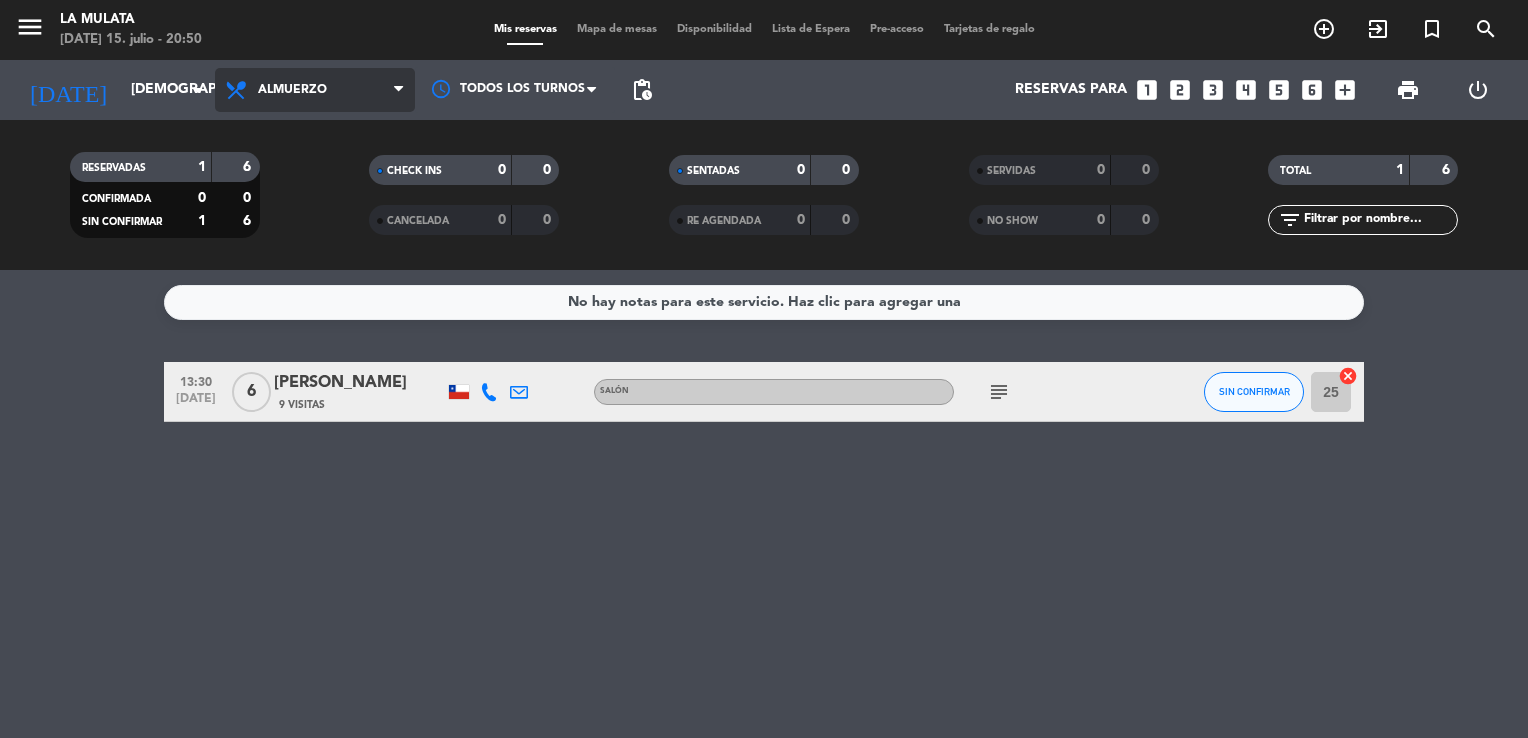 click on "Almuerzo" at bounding box center (292, 90) 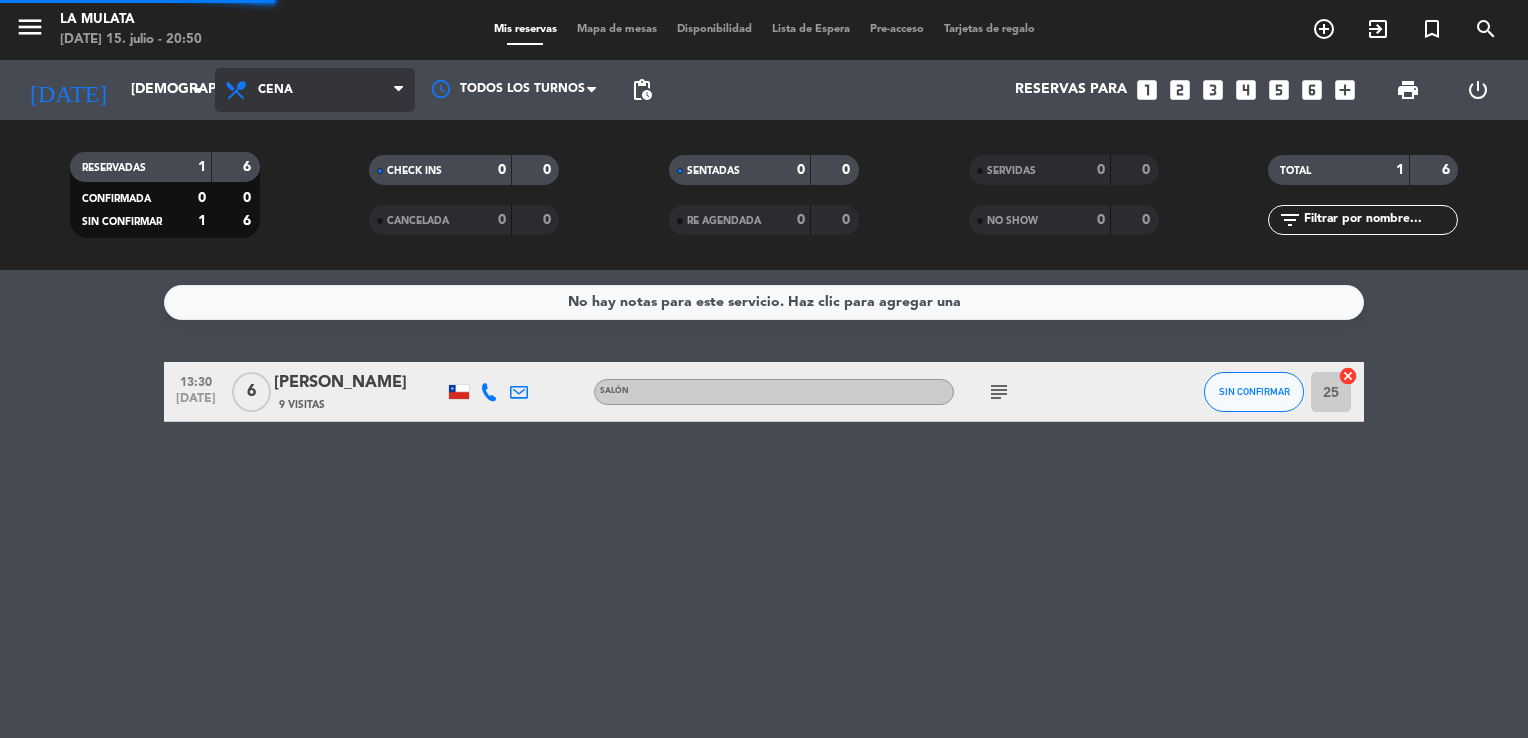 click on "menu  La Mulata   [DATE] 15. julio - 20:50   Mis reservas   Mapa de mesas   Disponibilidad   Lista de Espera   Pre-acceso   Tarjetas de regalo  add_circle_outline exit_to_app turned_in_not search [DATE]    [DATE] arrow_drop_down  Todos los servicios  Almuerzo  Cena  Cena  Todos los servicios  Almuerzo  Cena Todos los turnos pending_actions  Reservas para   looks_one   looks_two   looks_3   looks_4   looks_5   looks_6   add_box  print  power_settings_new   RESERVADAS   1   6   CONFIRMADA   0   0   SIN CONFIRMAR   1   6   CHECK INS   0   0   CANCELADA   0   0   SENTADAS   0   0   RE AGENDADA   0   0   SERVIDAS   0   0   NO SHOW   0   0   TOTAL   1   6  filter_list" 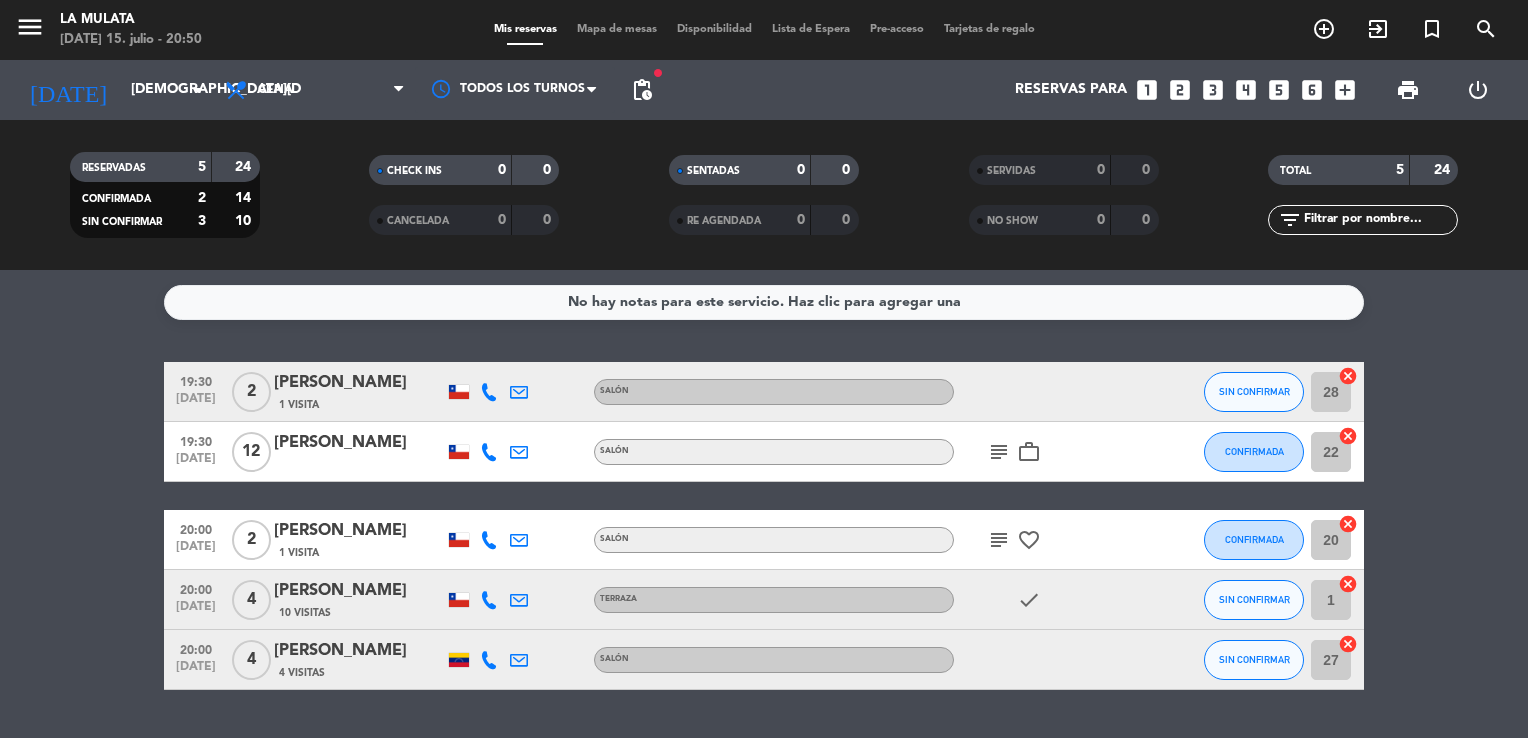 click on "[PERSON_NAME]" 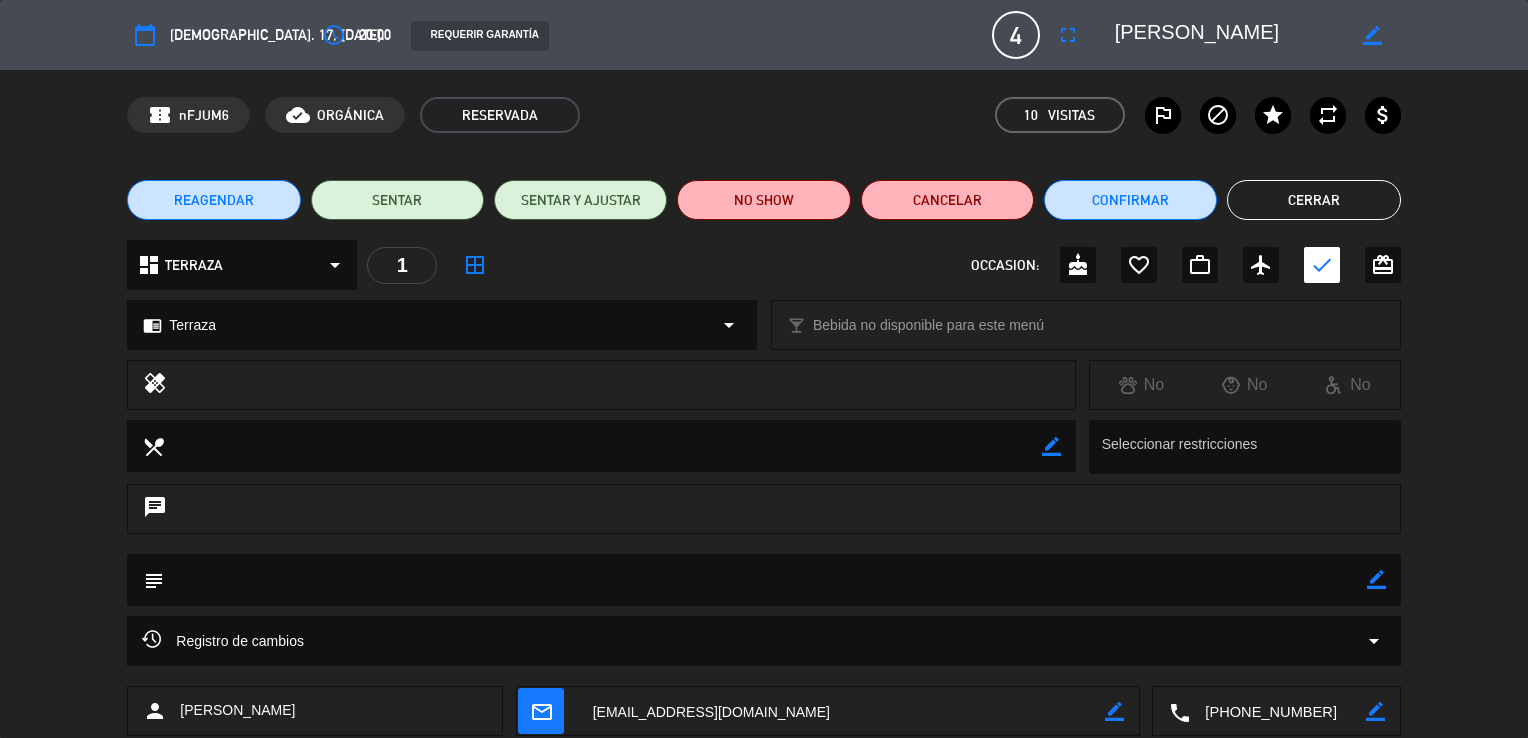 click on "Cerrar" 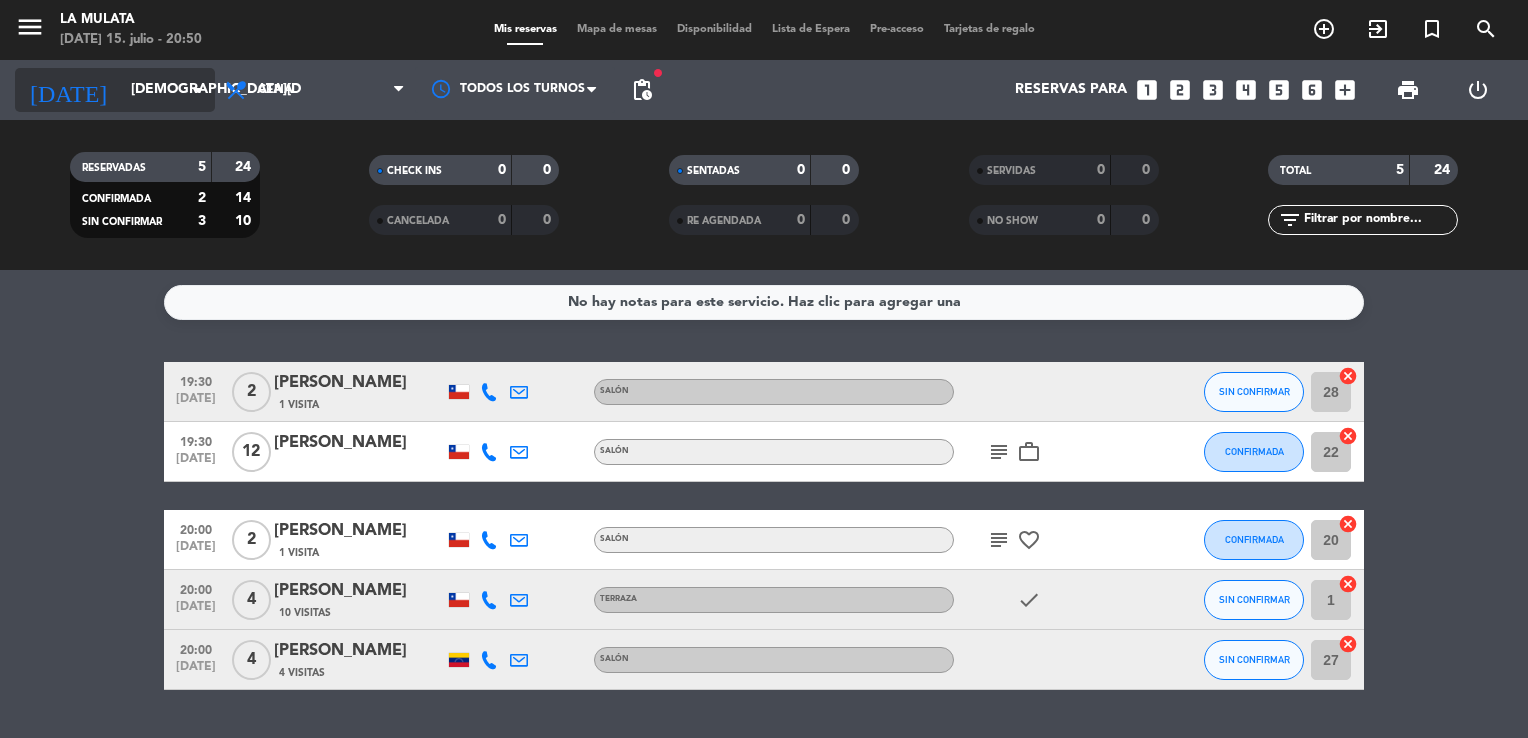 click on "arrow_drop_down" 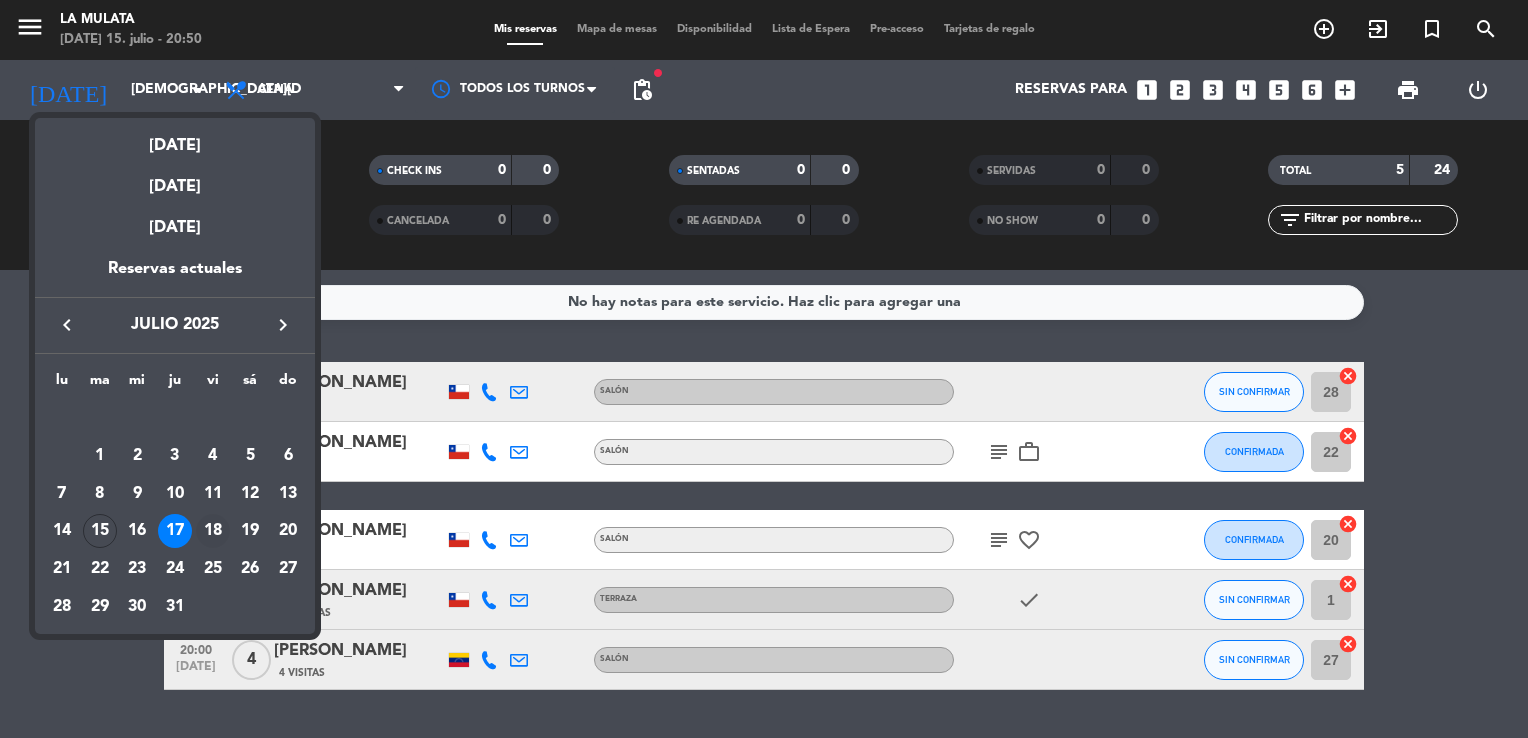 click on "18" at bounding box center [213, 531] 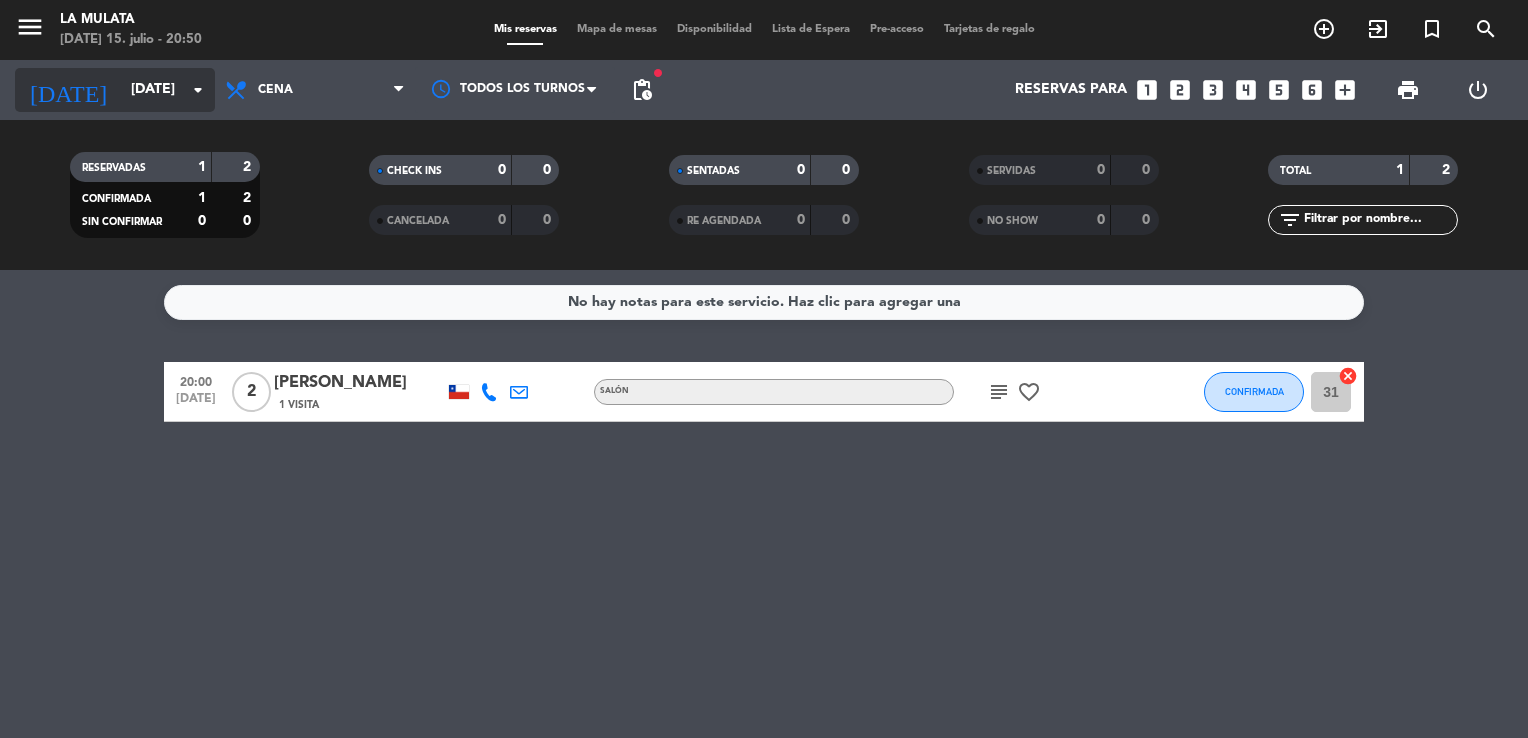 click on "arrow_drop_down" 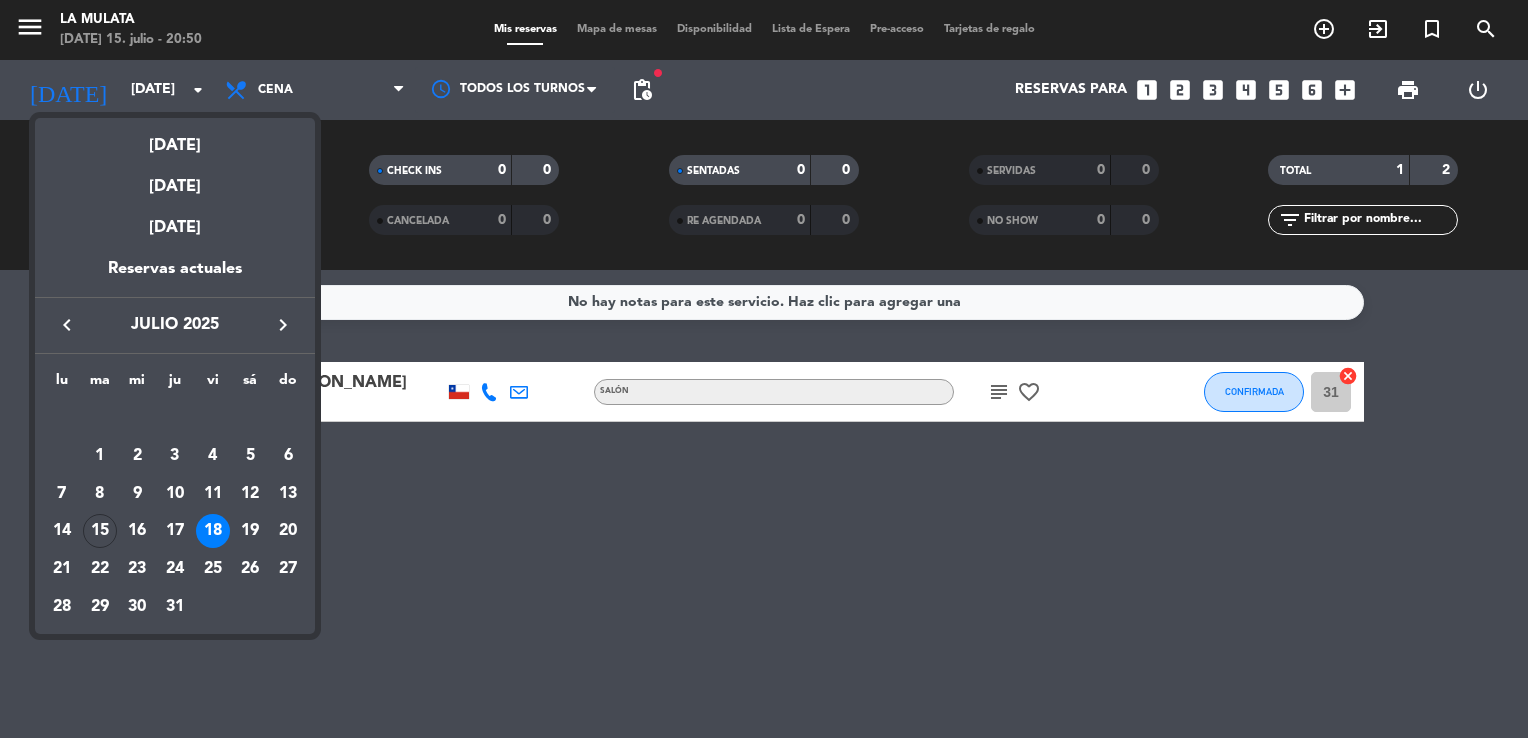 click at bounding box center (764, 369) 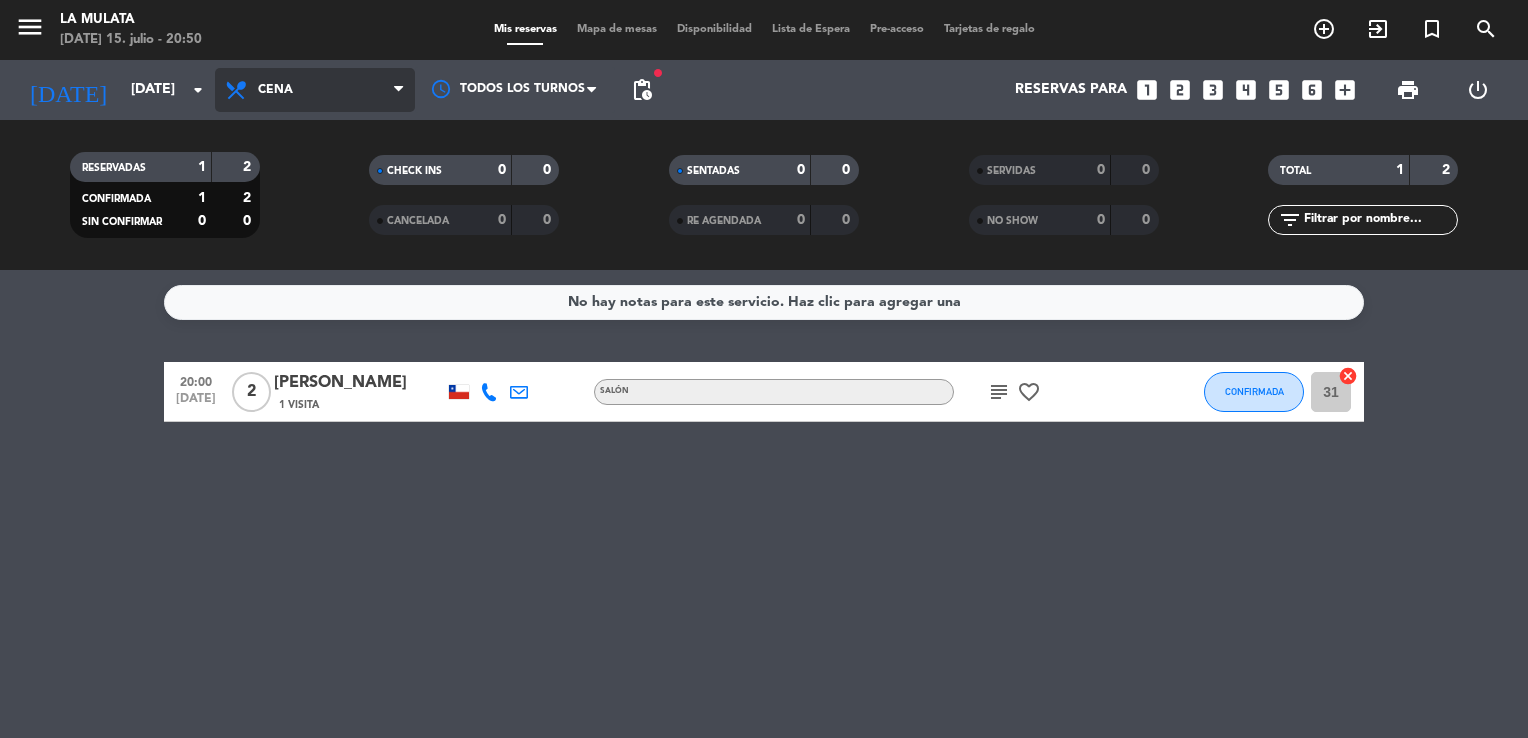 click on "Cena" at bounding box center (275, 90) 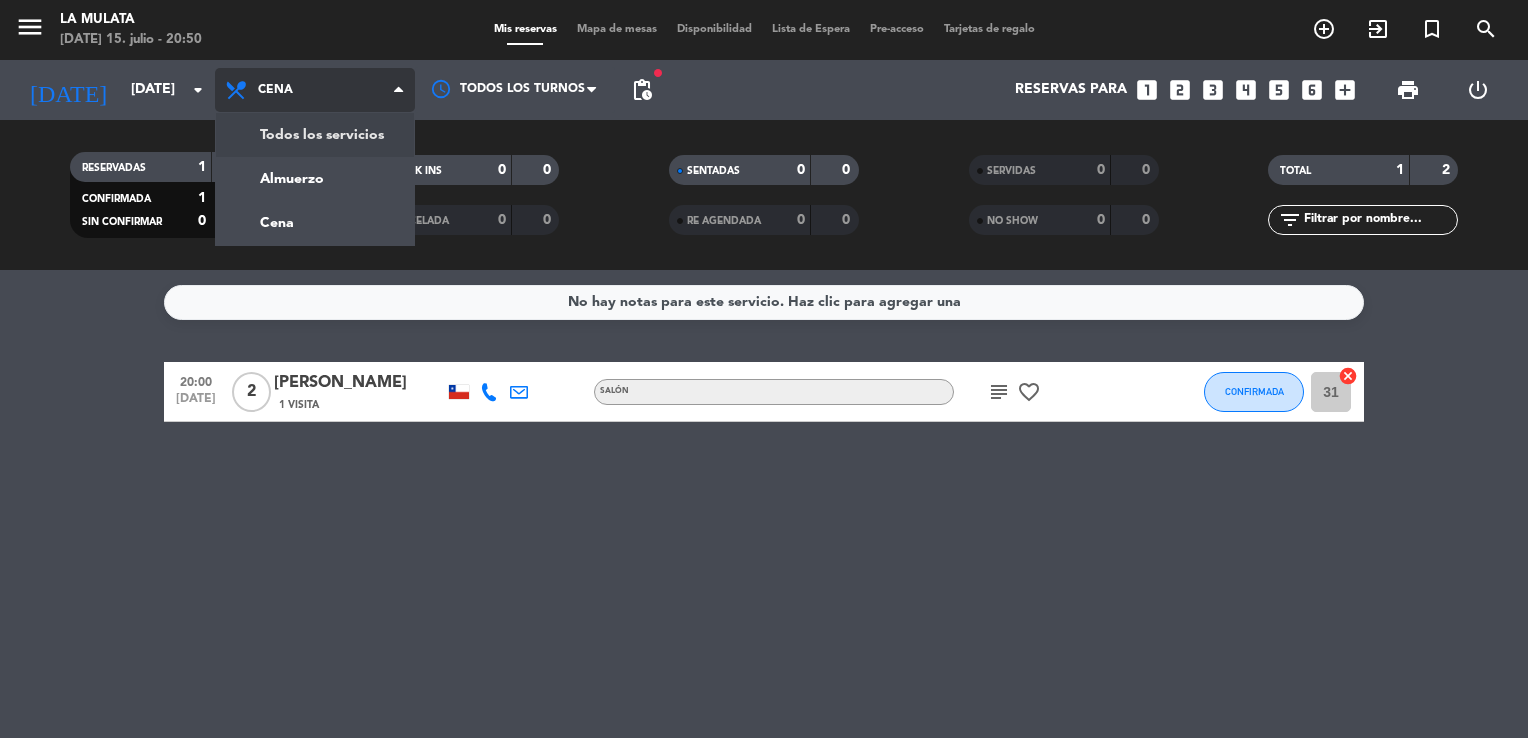 click on "menu  La Mulata   [DATE] 15. julio - 20:50   Mis reservas   Mapa de mesas   Disponibilidad   Lista de Espera   Pre-acceso   Tarjetas de regalo  add_circle_outline exit_to_app turned_in_not search [DATE]    [DATE] arrow_drop_down  Todos los servicios  Almuerzo  Cena  Cena  Todos los servicios  Almuerzo  Cena Todos los turnos fiber_manual_record pending_actions  Reservas para   looks_one   looks_two   looks_3   looks_4   looks_5   looks_6   add_box  print  power_settings_new   RESERVADAS   1   2   CONFIRMADA   1   2   SIN CONFIRMAR   0   0   CHECK INS   0   0   CANCELADA   0   0   SENTADAS   0   0   RE AGENDADA   0   0   SERVIDAS   0   0   NO SHOW   0   0   TOTAL   1   2  filter_list" 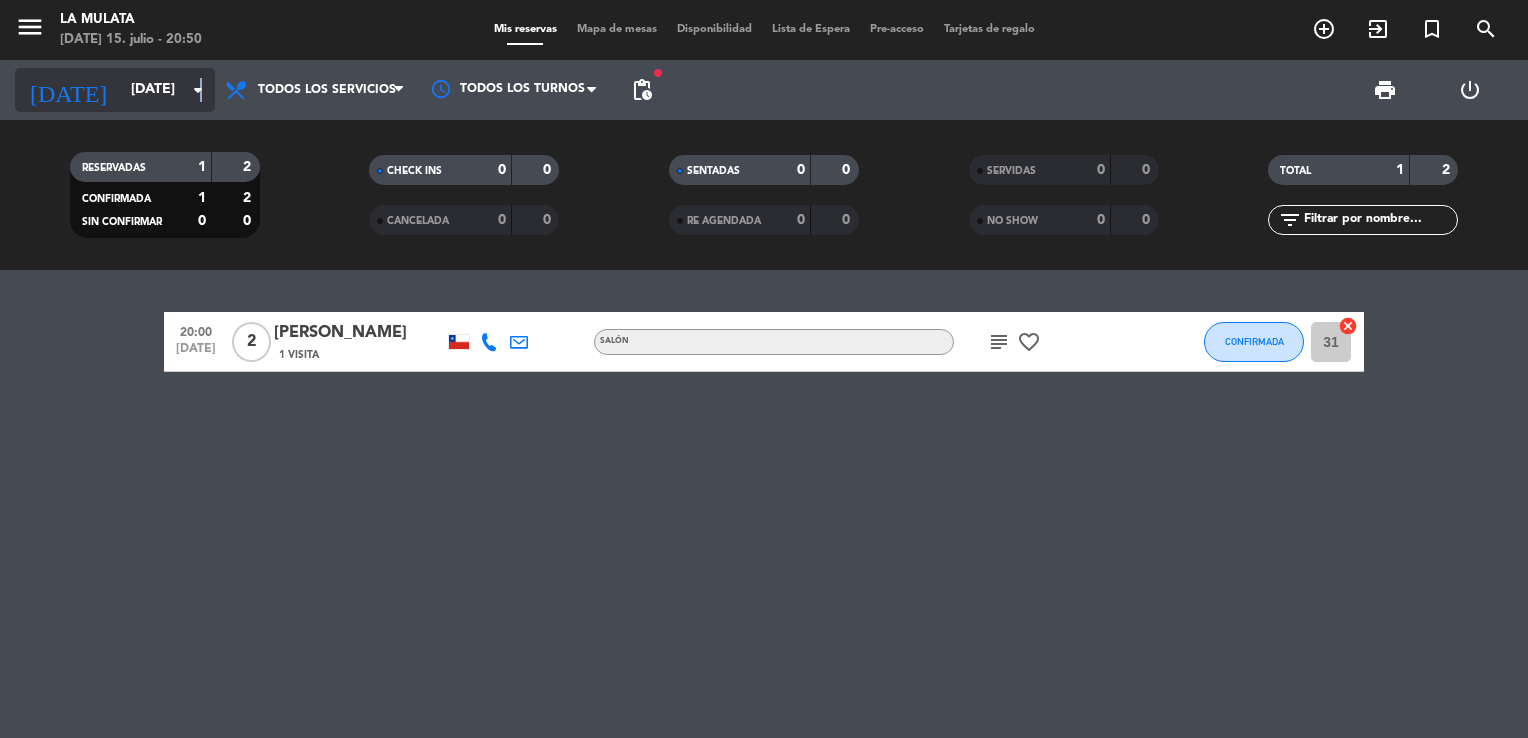 click on "arrow_drop_down" 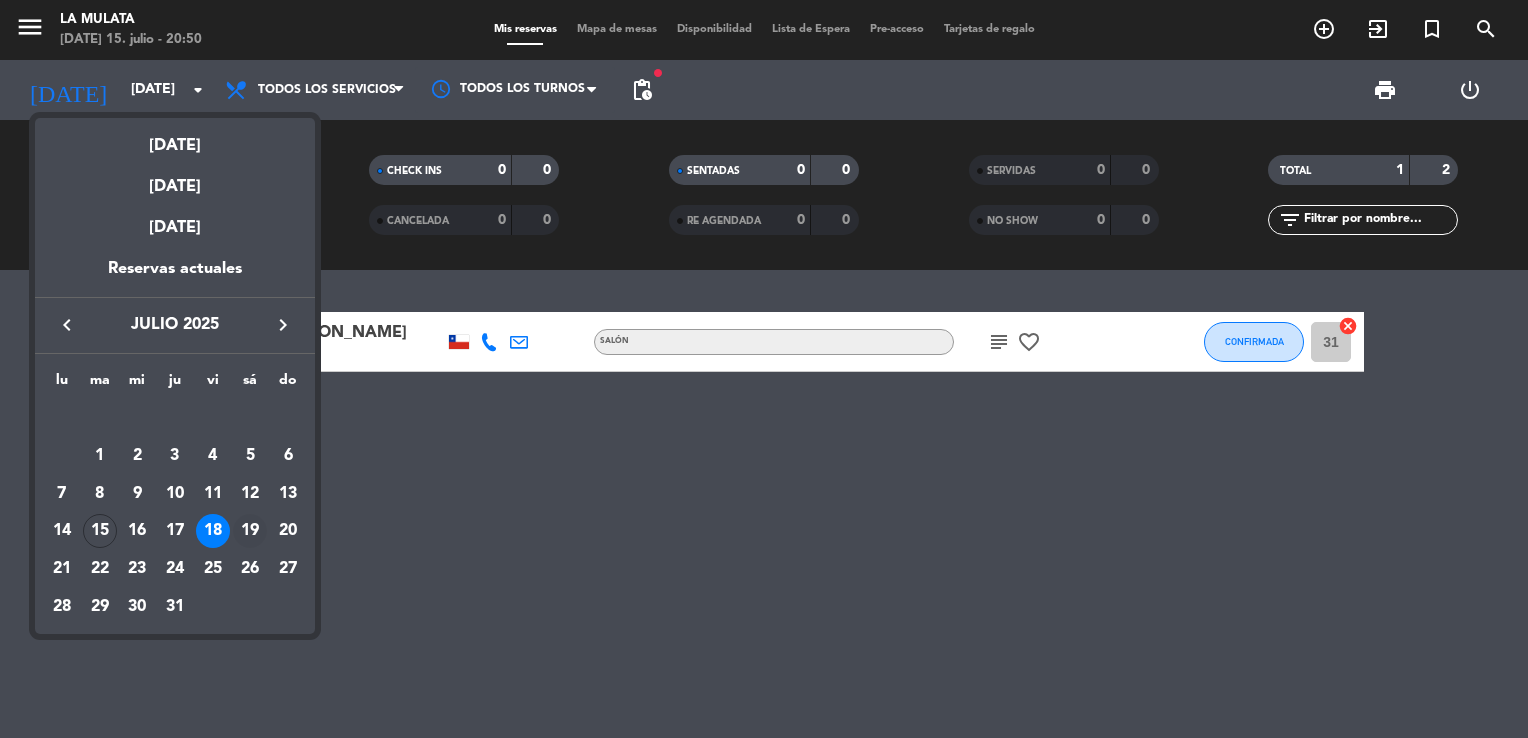 click on "19" at bounding box center (250, 531) 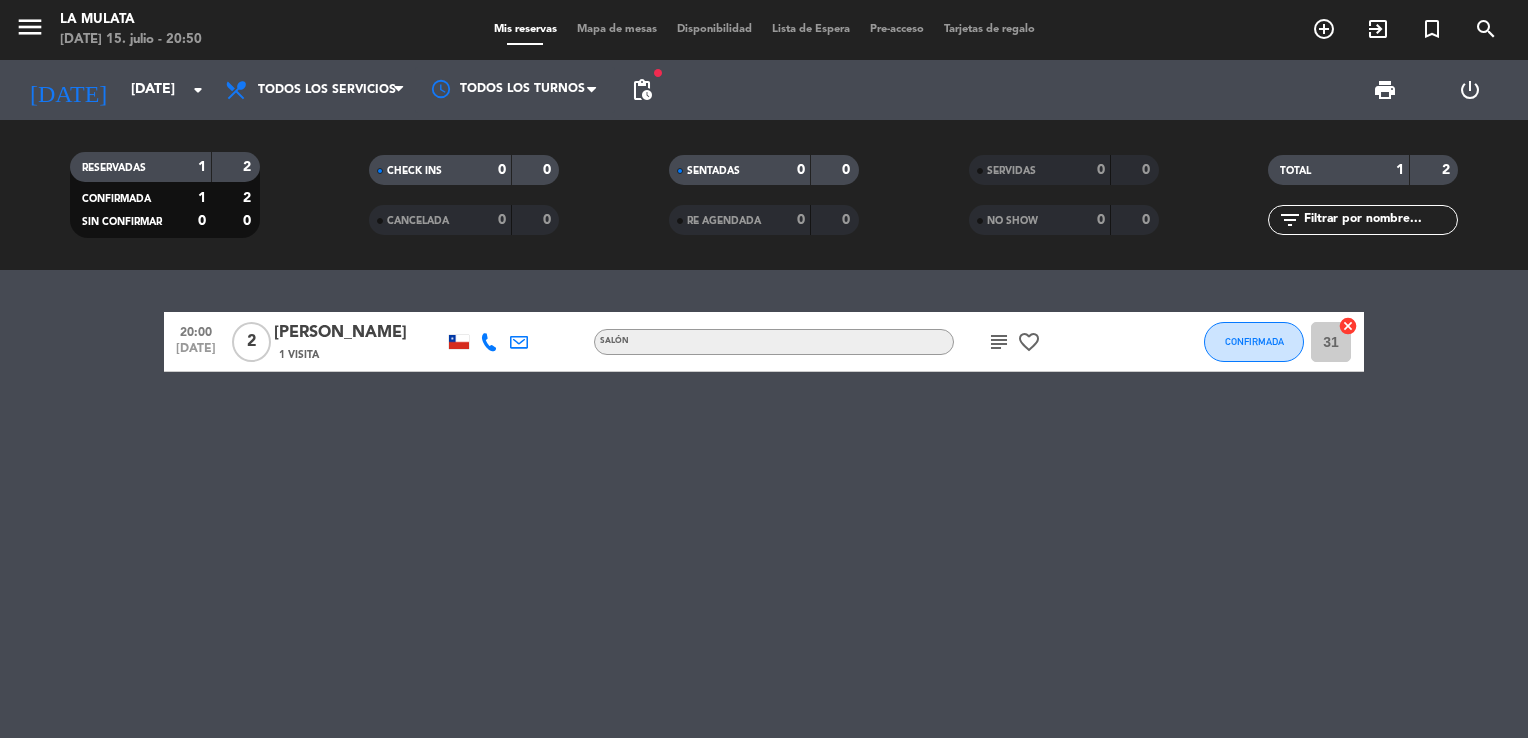 type on "[DATE]" 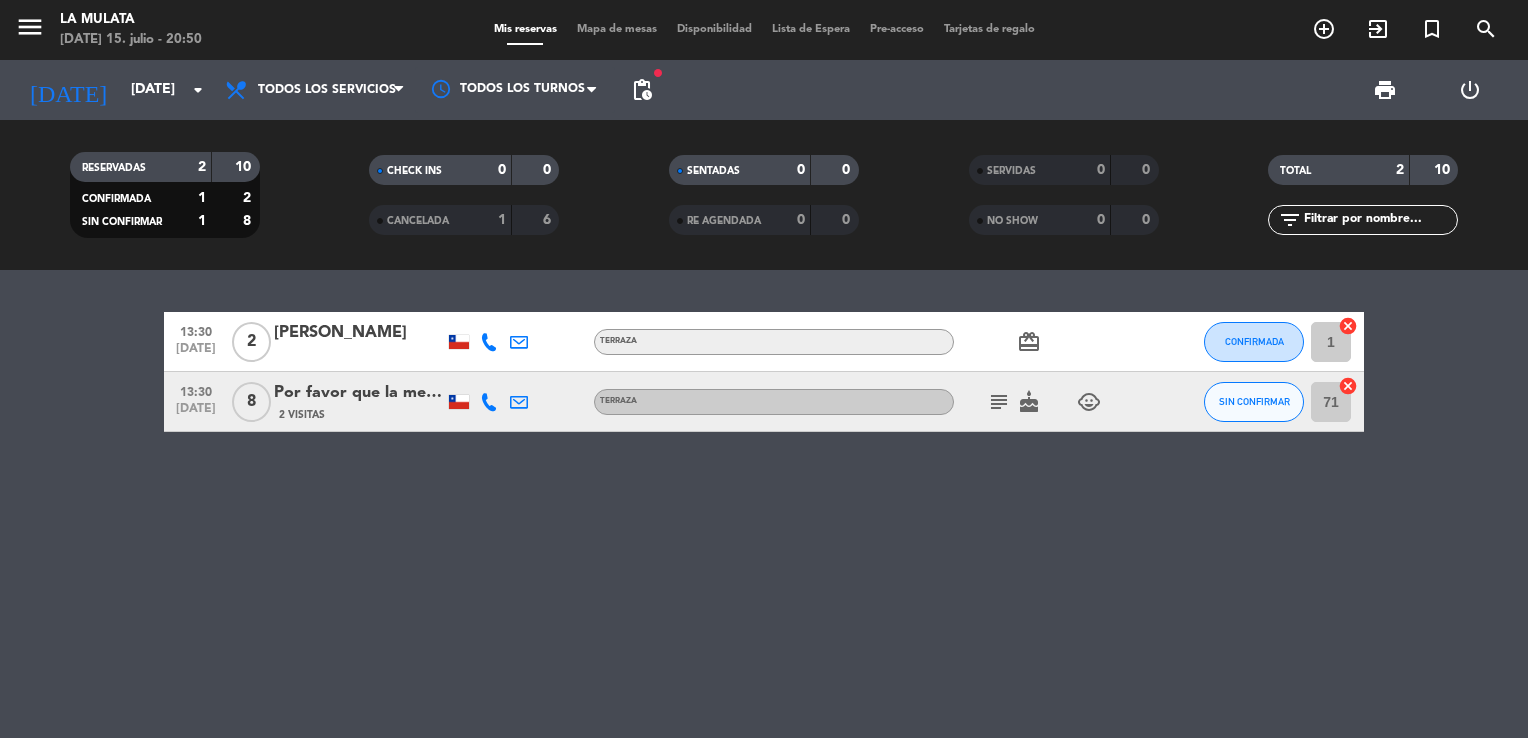 click on "Por favor que la mesa esté dentro del restaurant mirando hacia la calle" 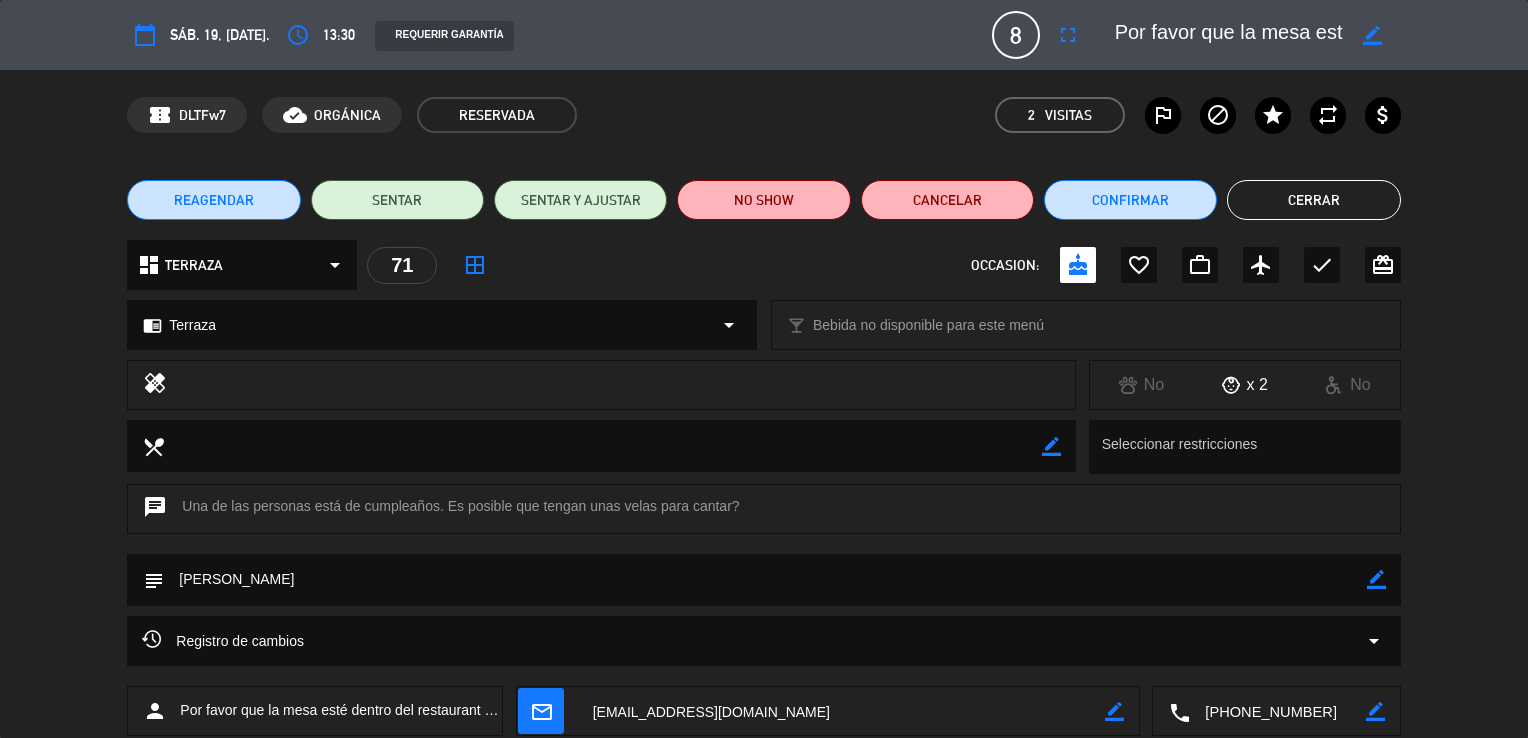 click on "border_color" 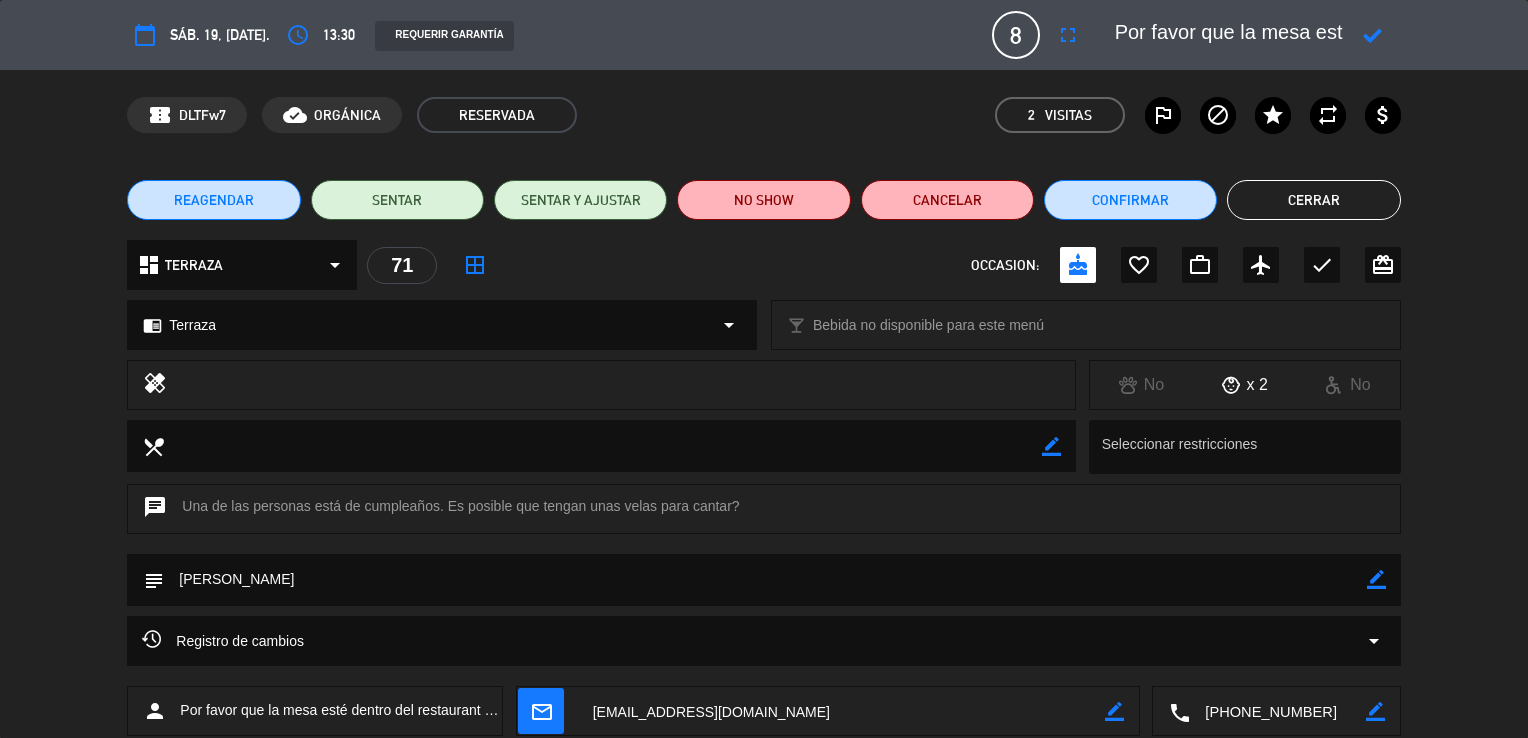 click 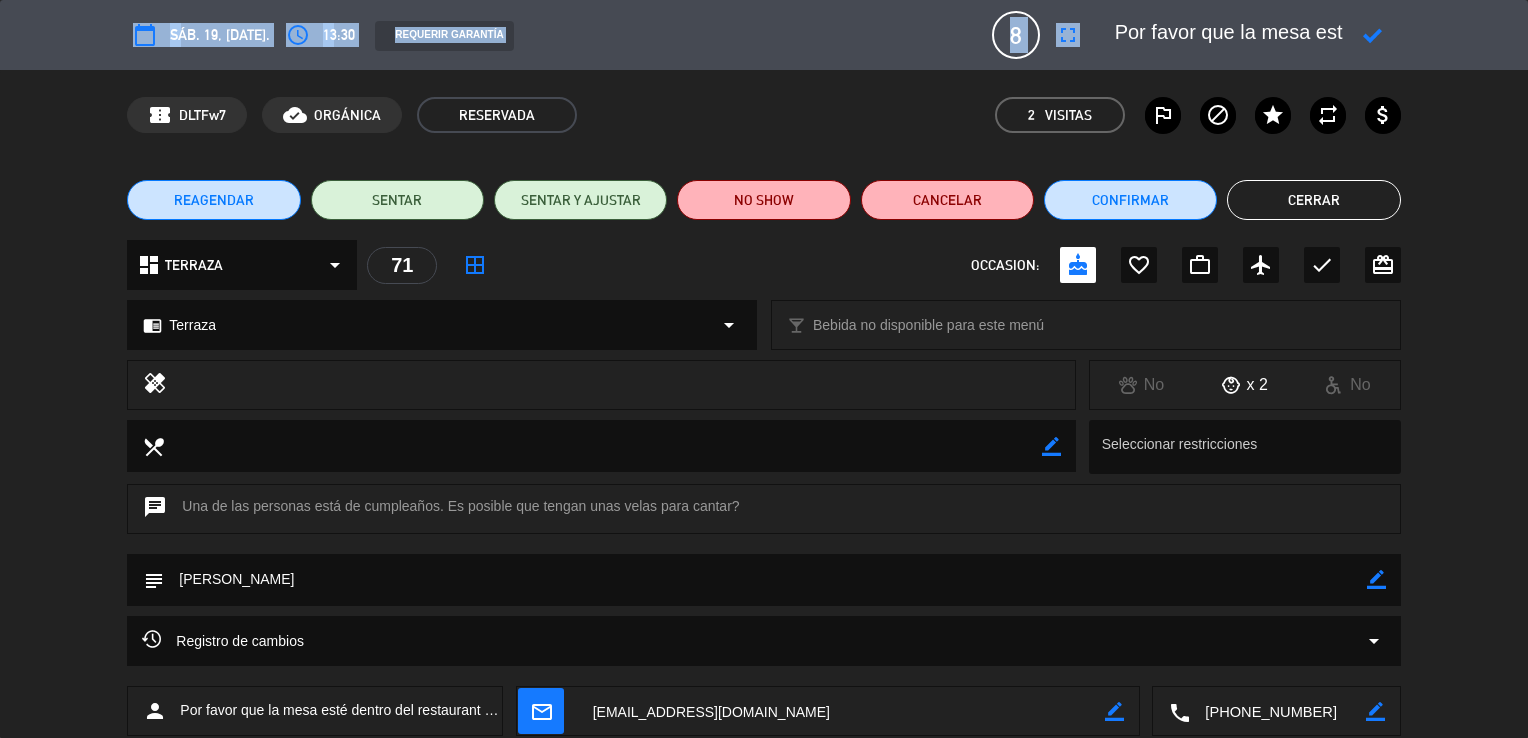 drag, startPoint x: 1136, startPoint y: 27, endPoint x: 1531, endPoint y: 35, distance: 395.081 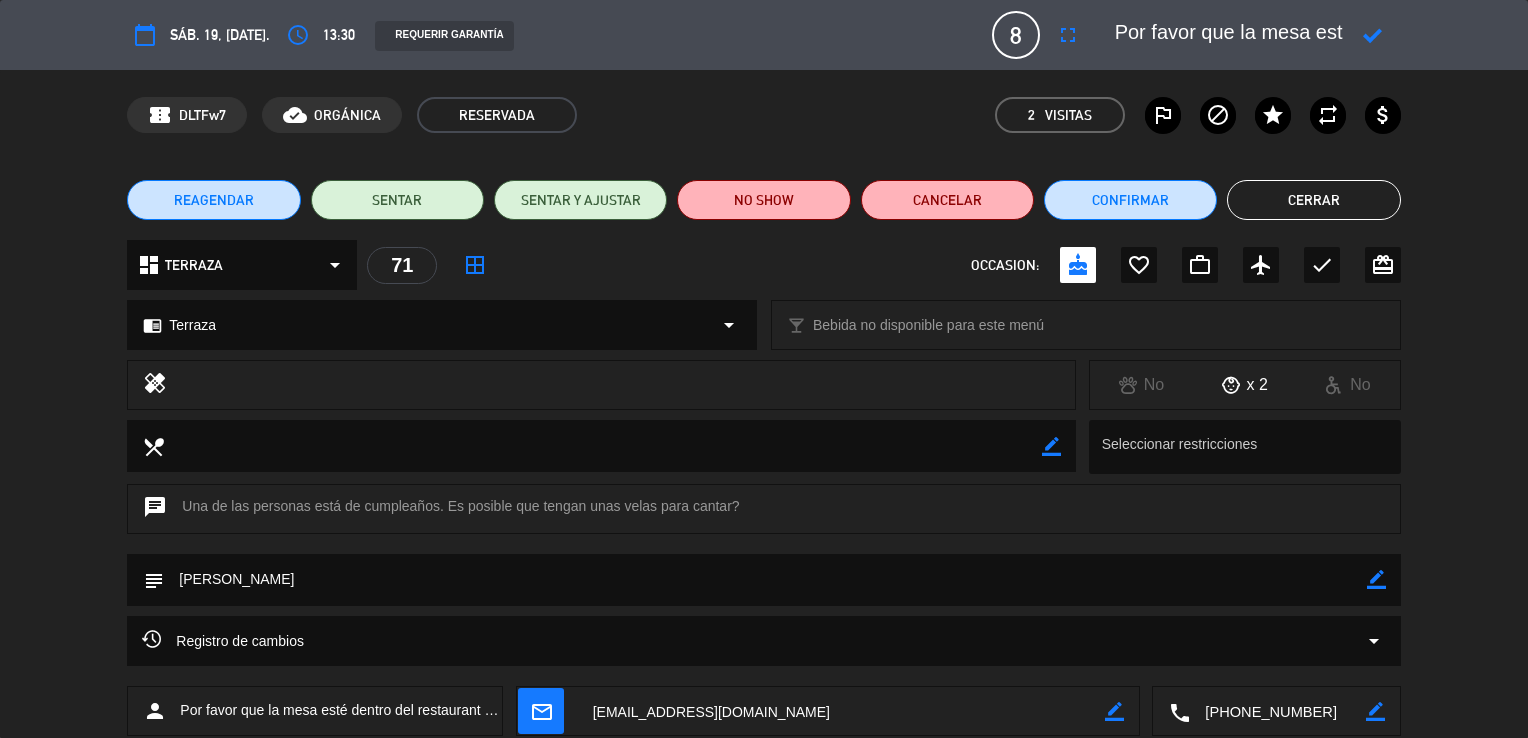 click 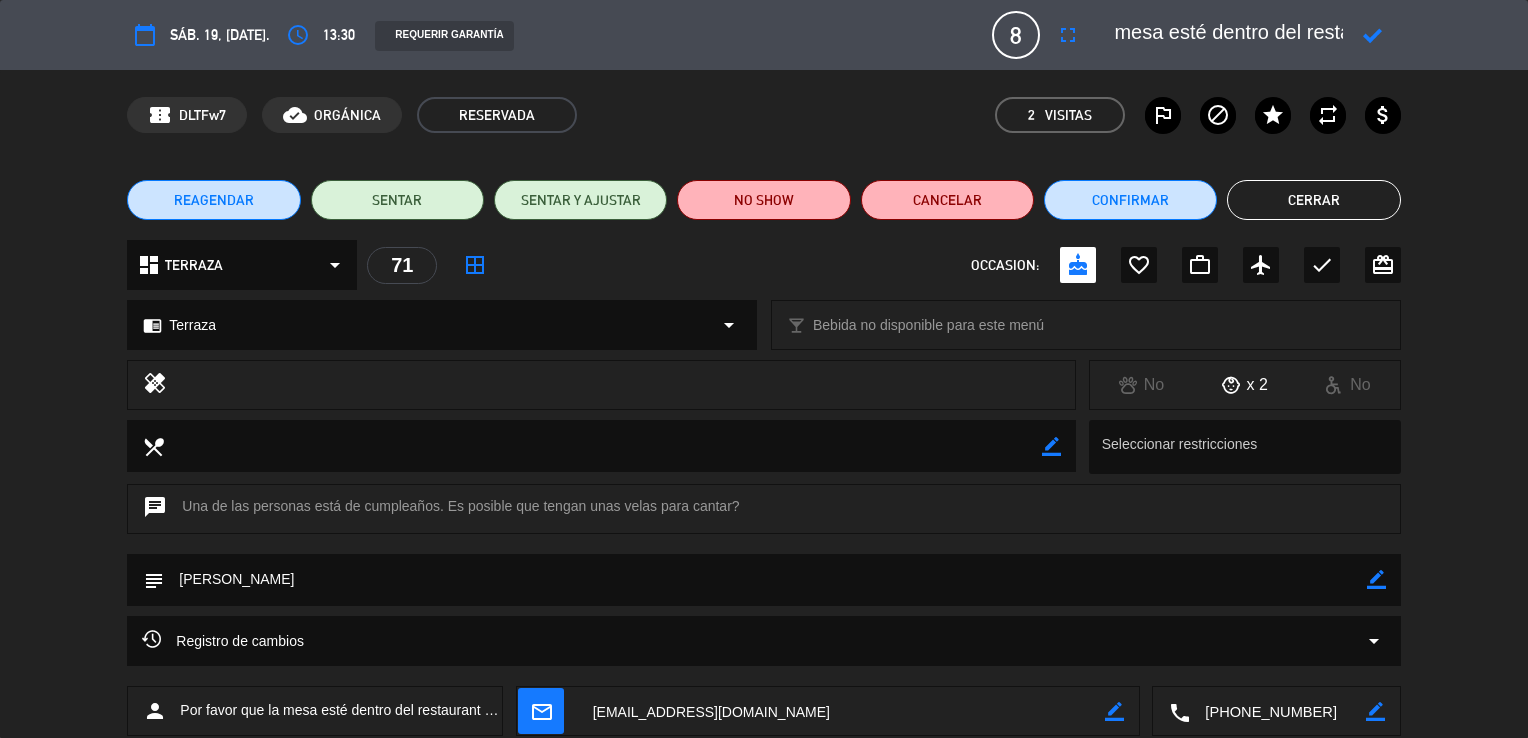 scroll, scrollTop: 0, scrollLeft: 399, axis: horizontal 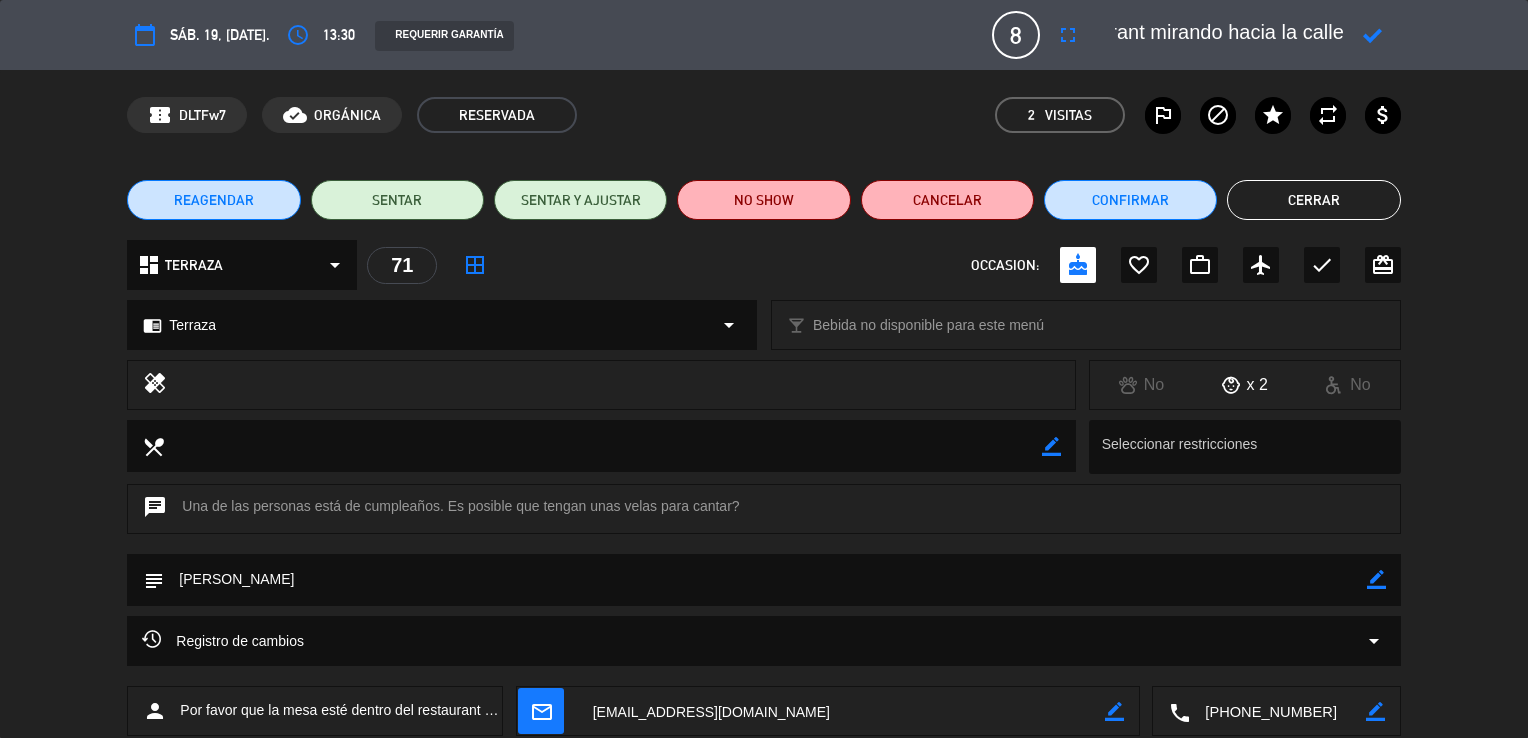 drag, startPoint x: 1114, startPoint y: 29, endPoint x: 1383, endPoint y: 14, distance: 269.41788 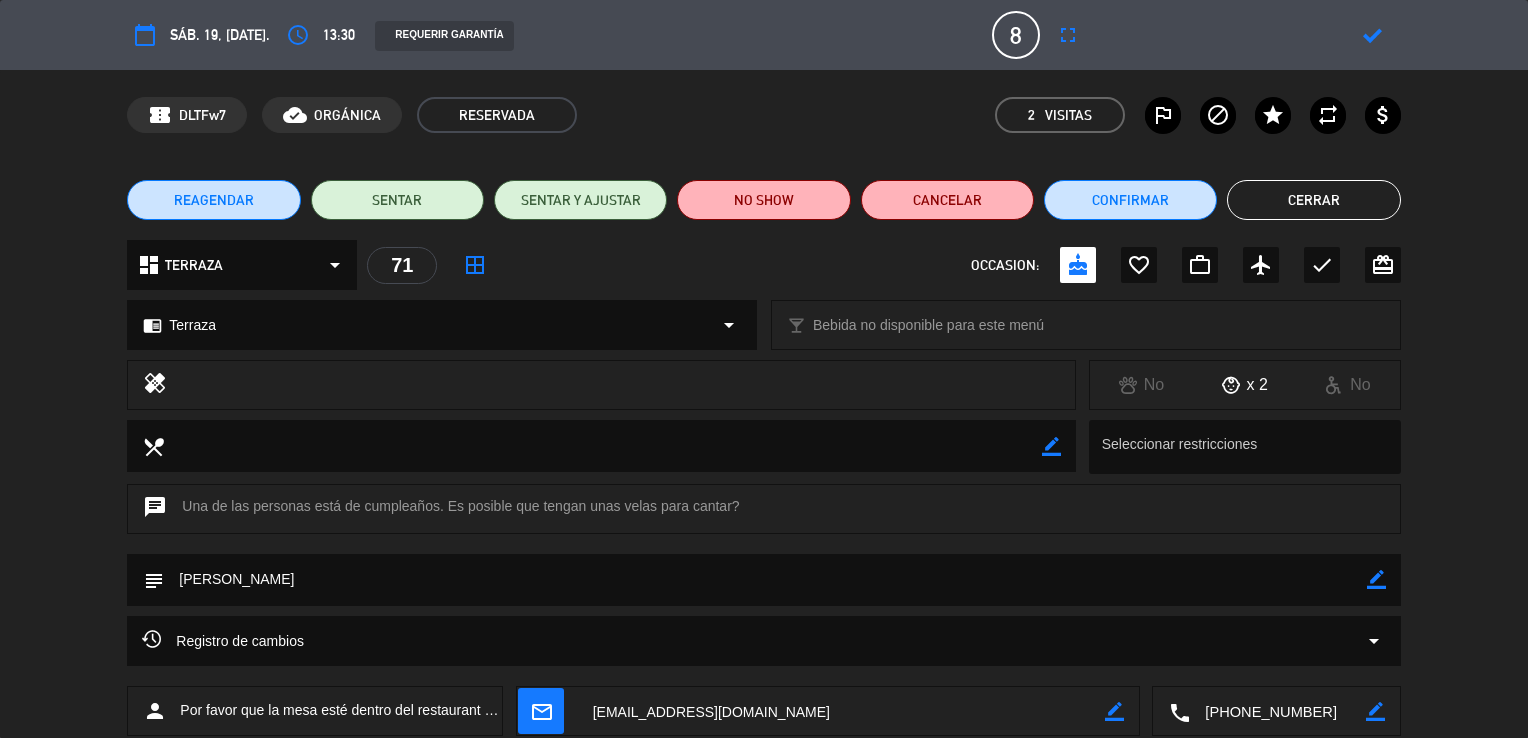 scroll, scrollTop: 0, scrollLeft: 0, axis: both 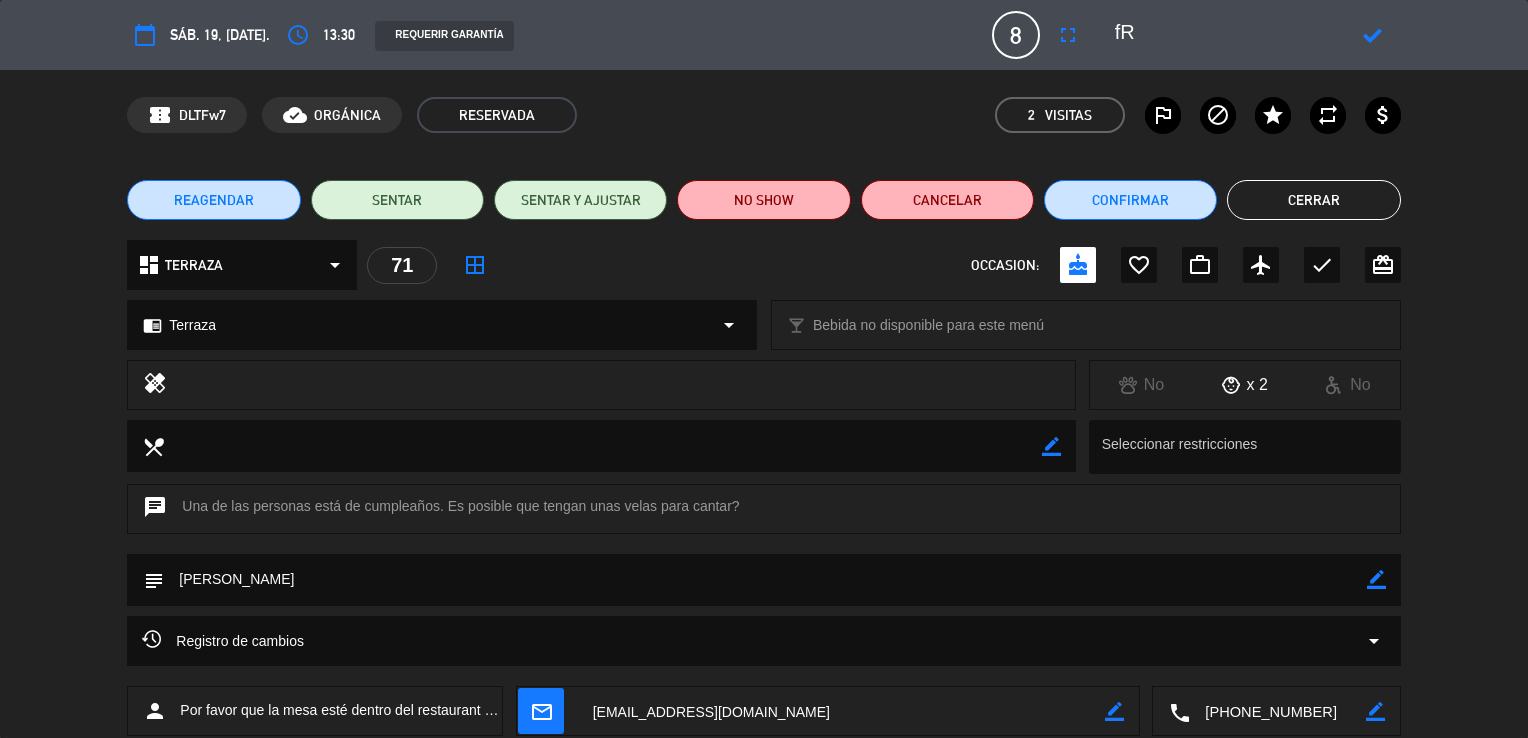 type on "f" 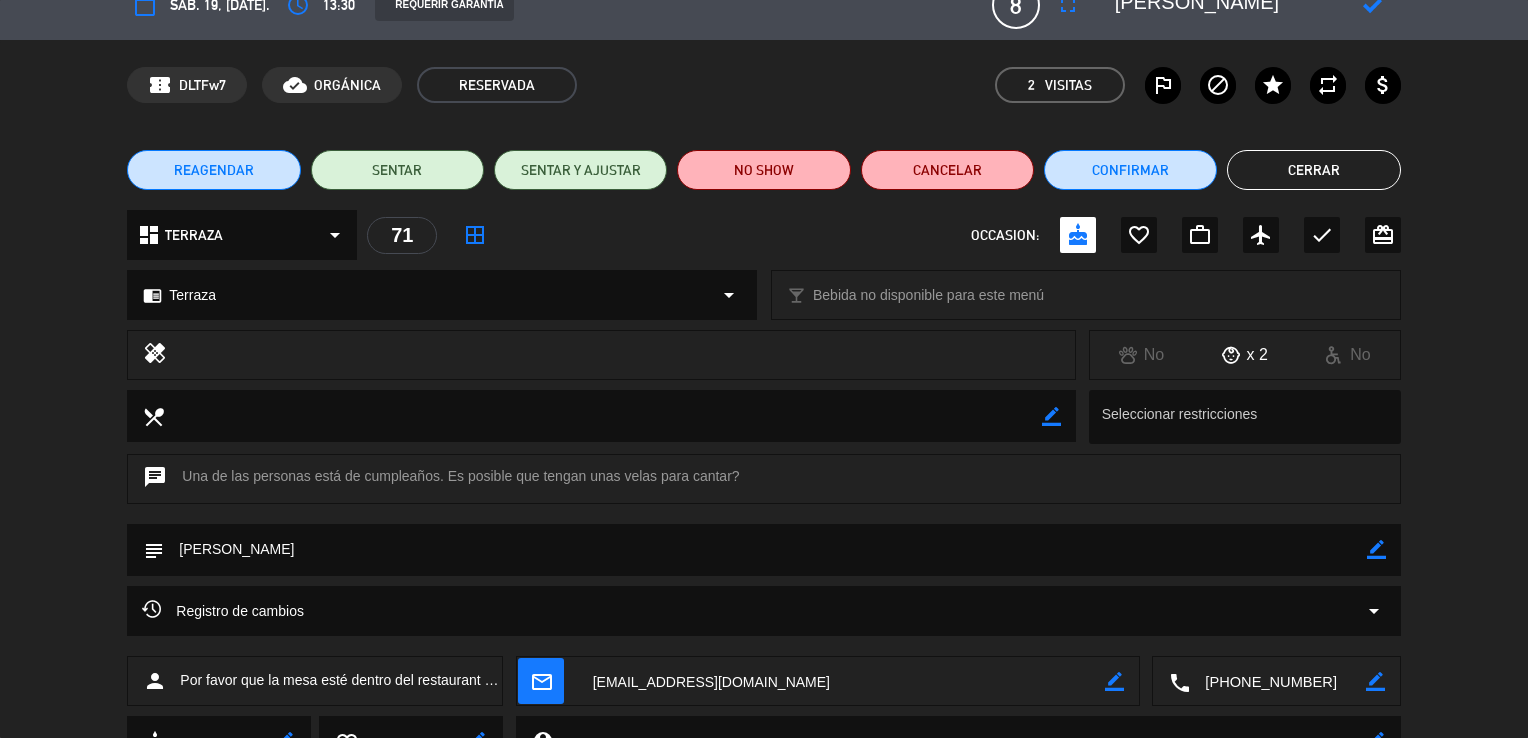 scroll, scrollTop: 0, scrollLeft: 0, axis: both 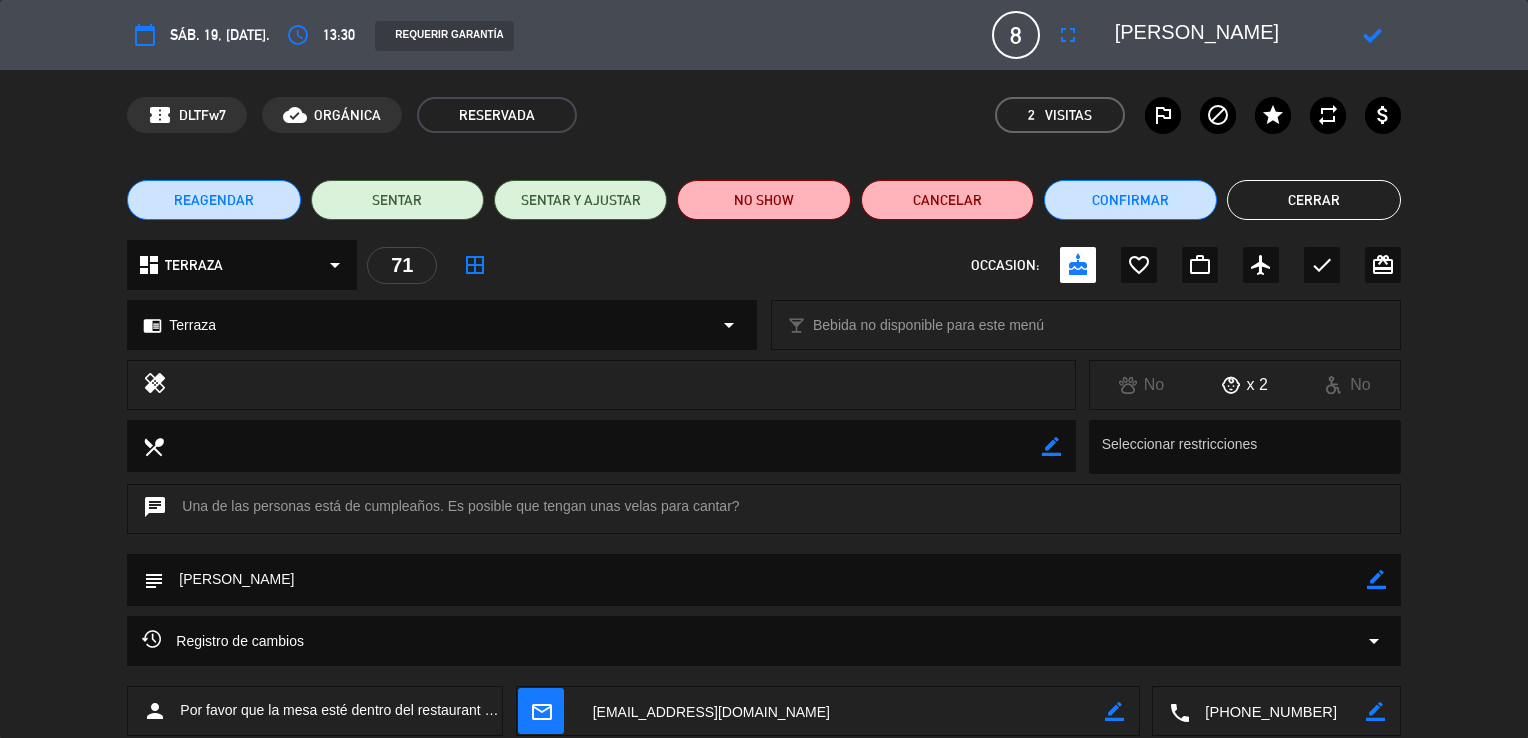type on "[PERSON_NAME]" 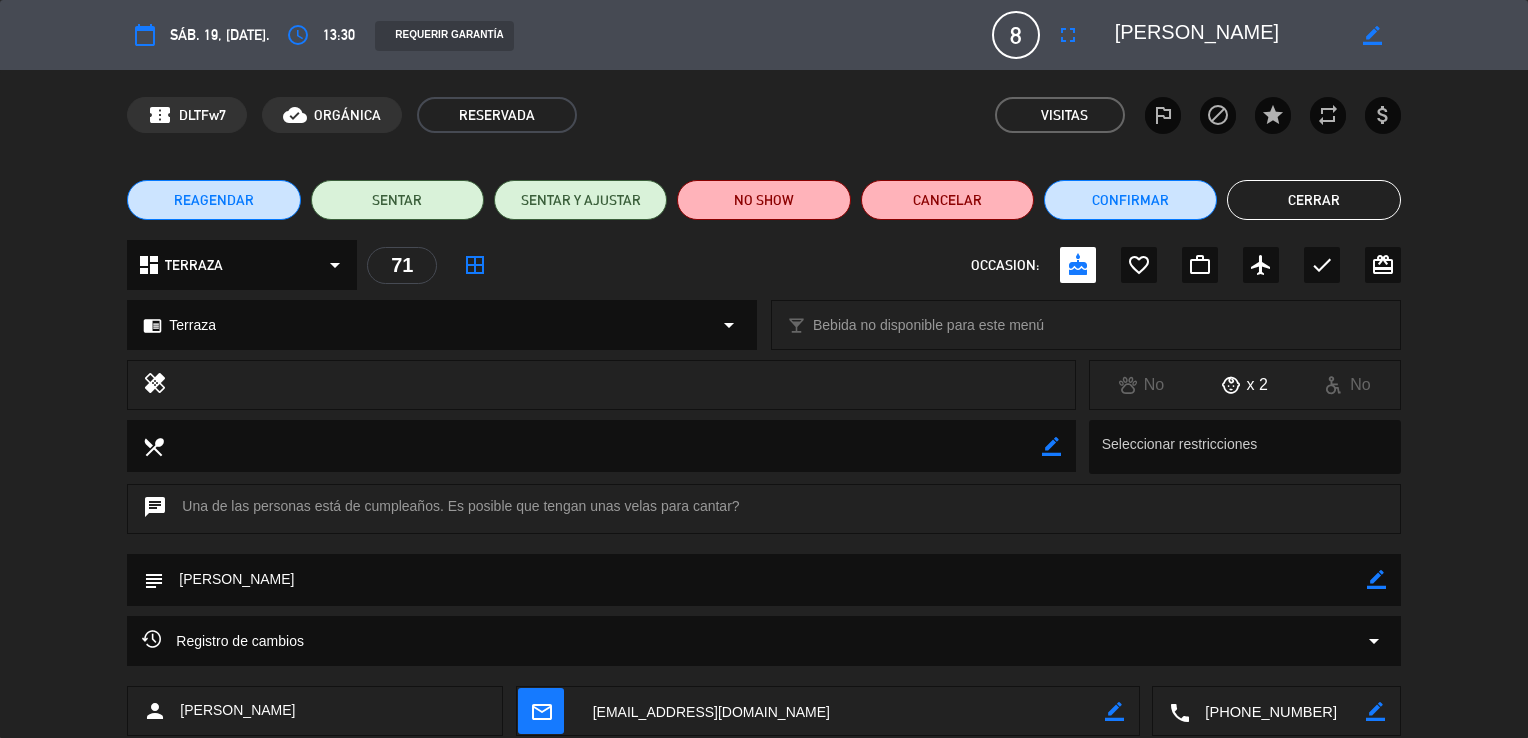 click on "border_color" 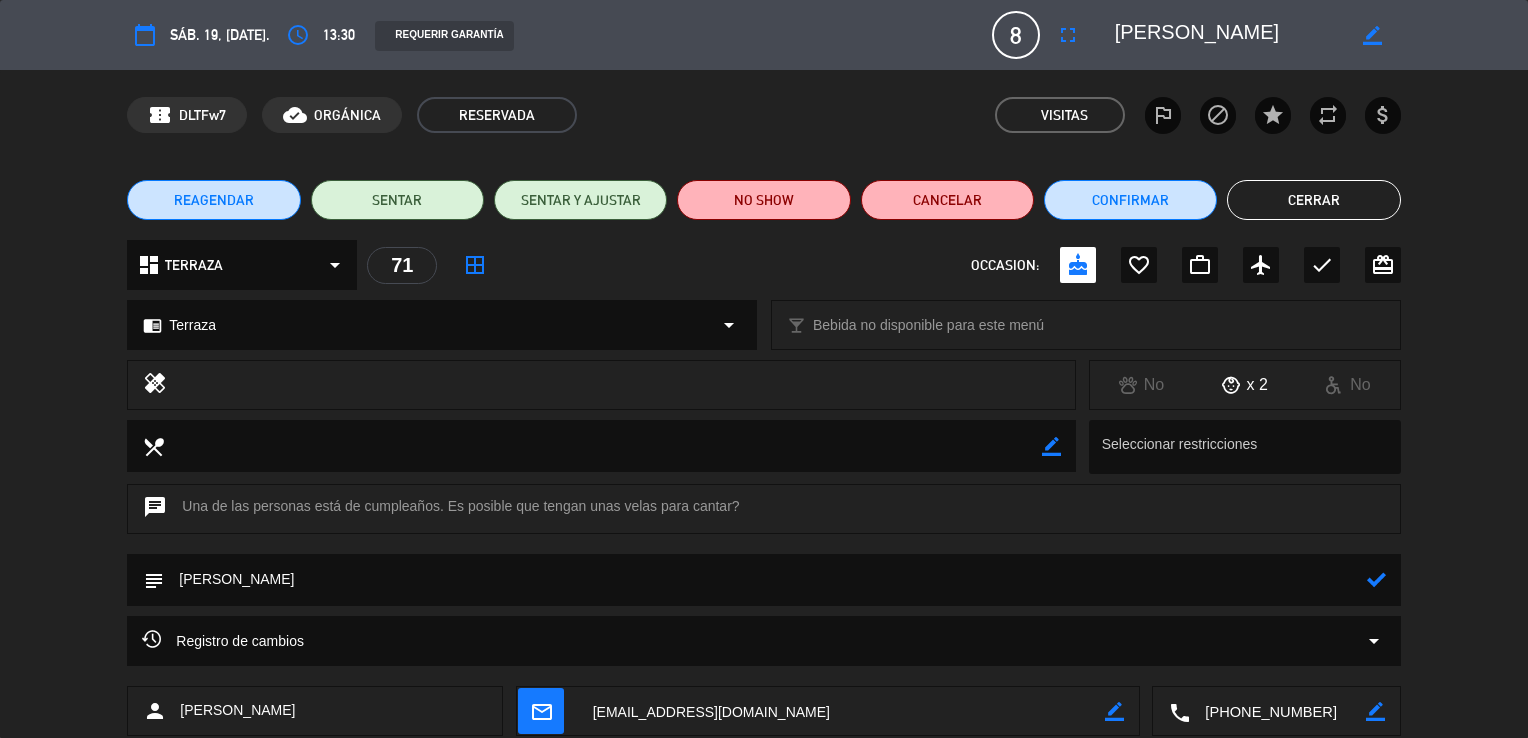 drag, startPoint x: 345, startPoint y: 570, endPoint x: -4, endPoint y: 579, distance: 349.11603 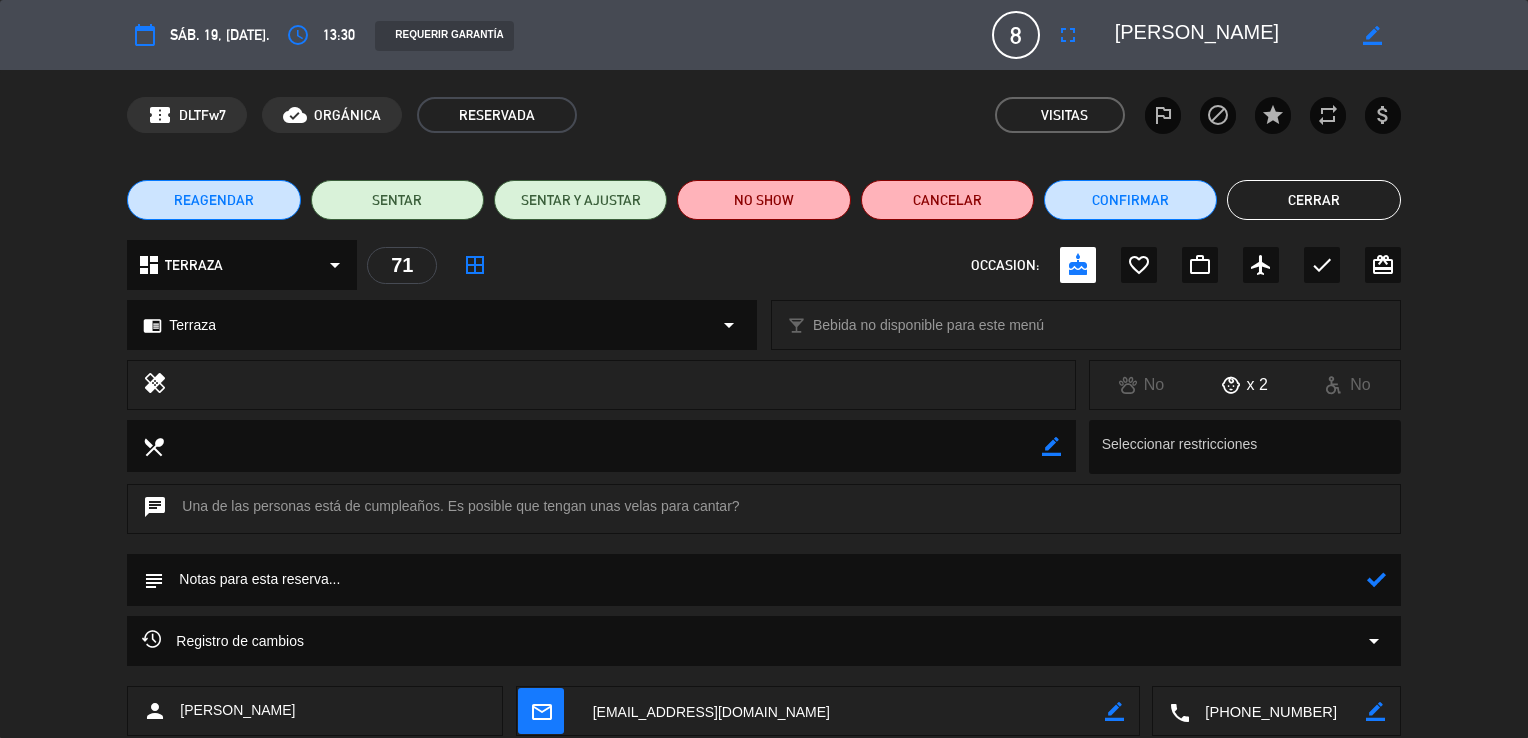 type 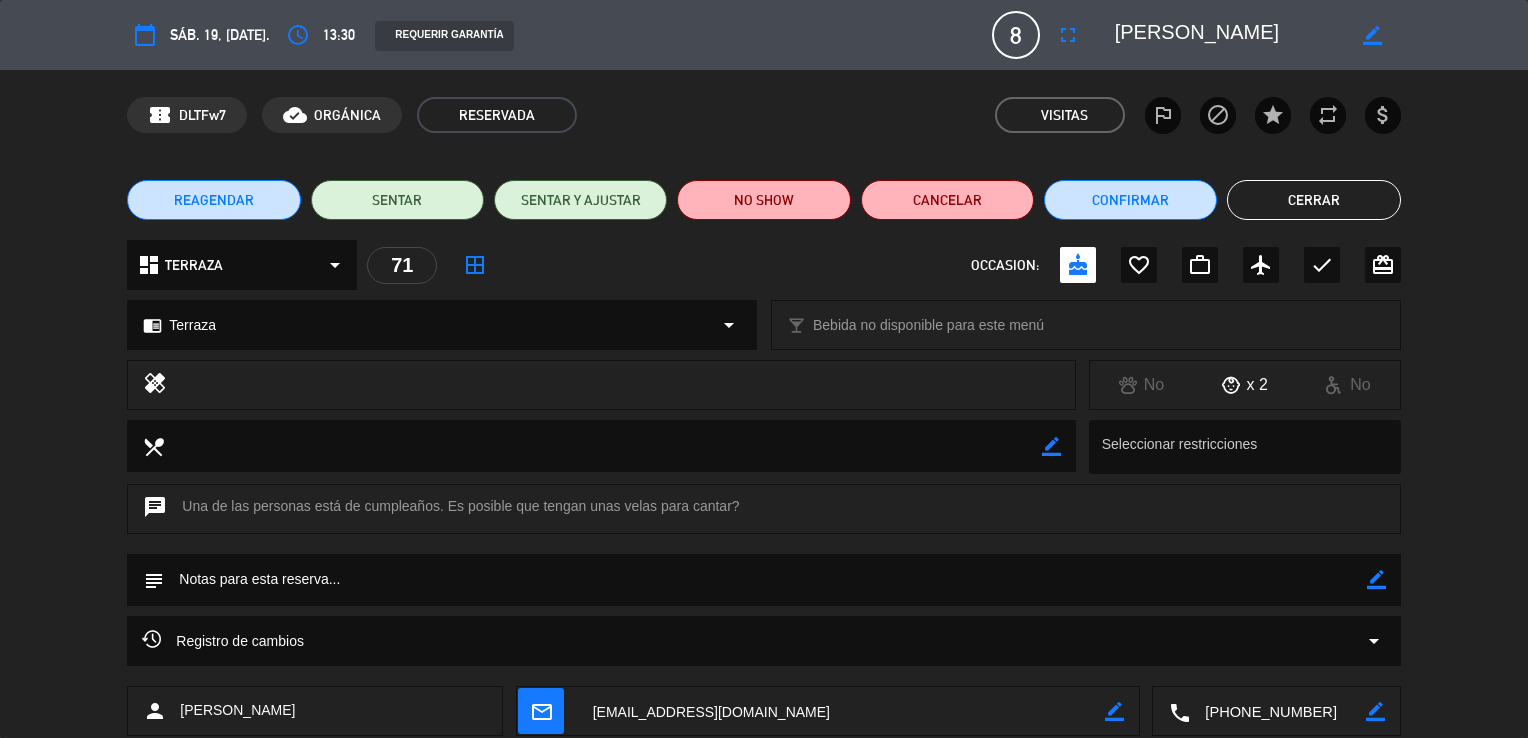 click on "Cerrar" 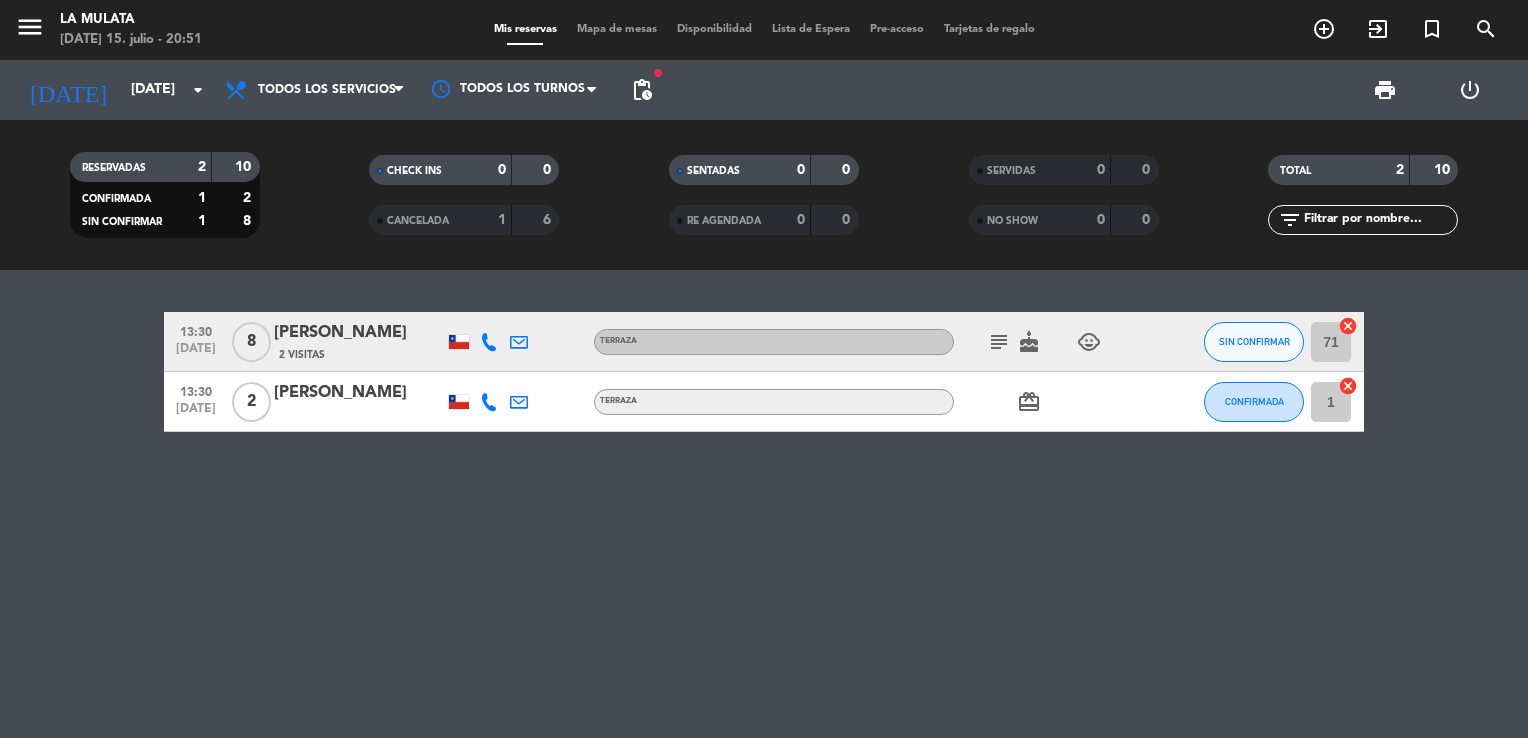 click on "[PERSON_NAME]" 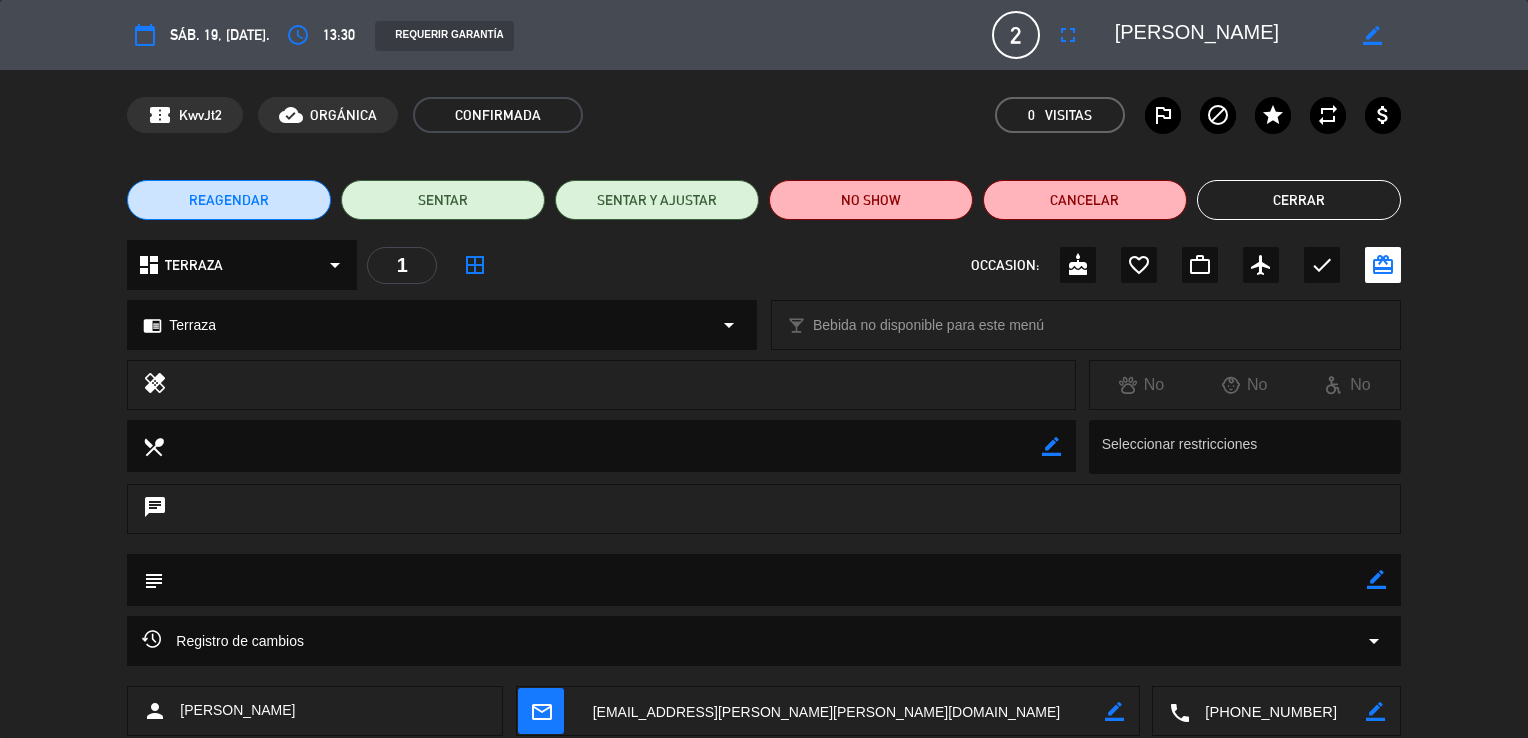 click on "Cerrar" 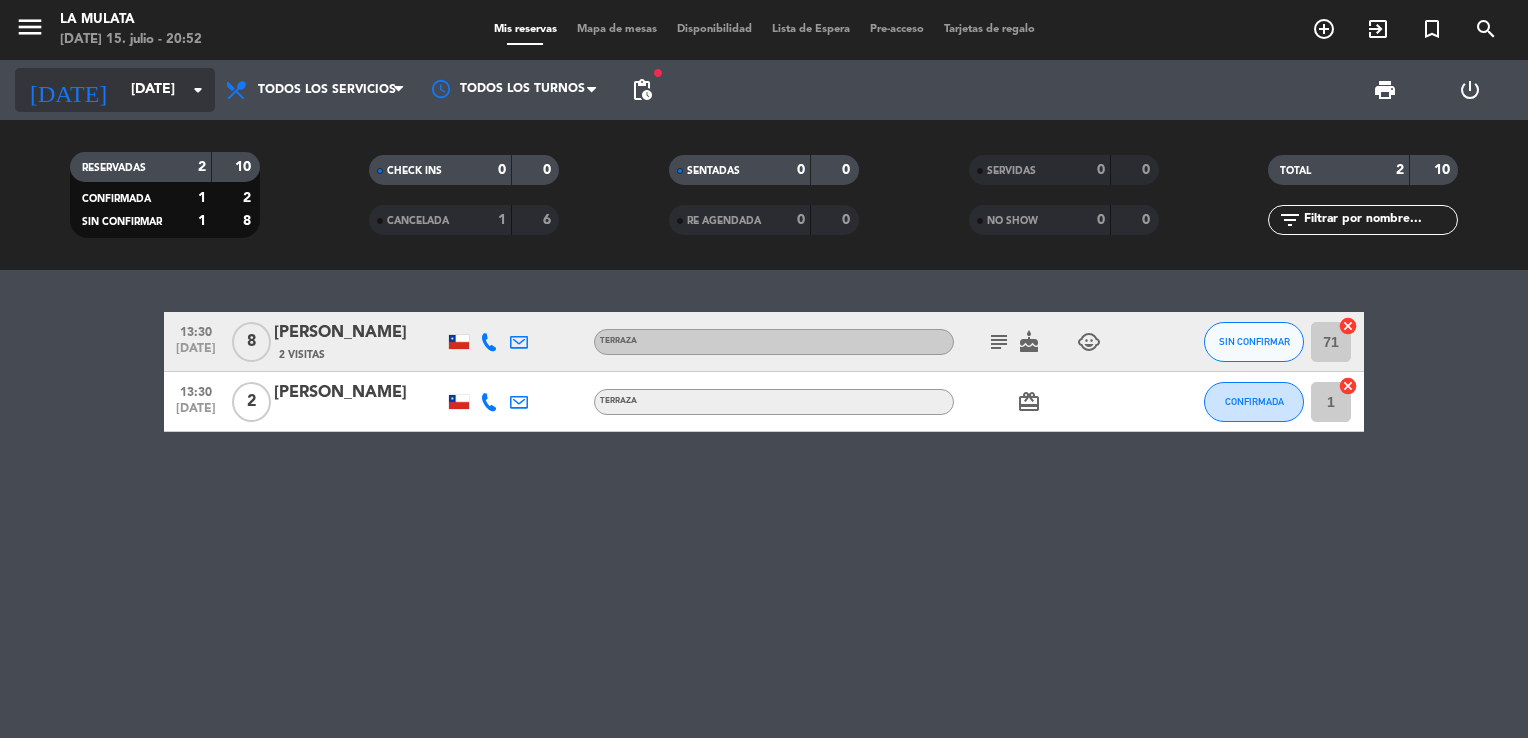 click on "[DATE]" 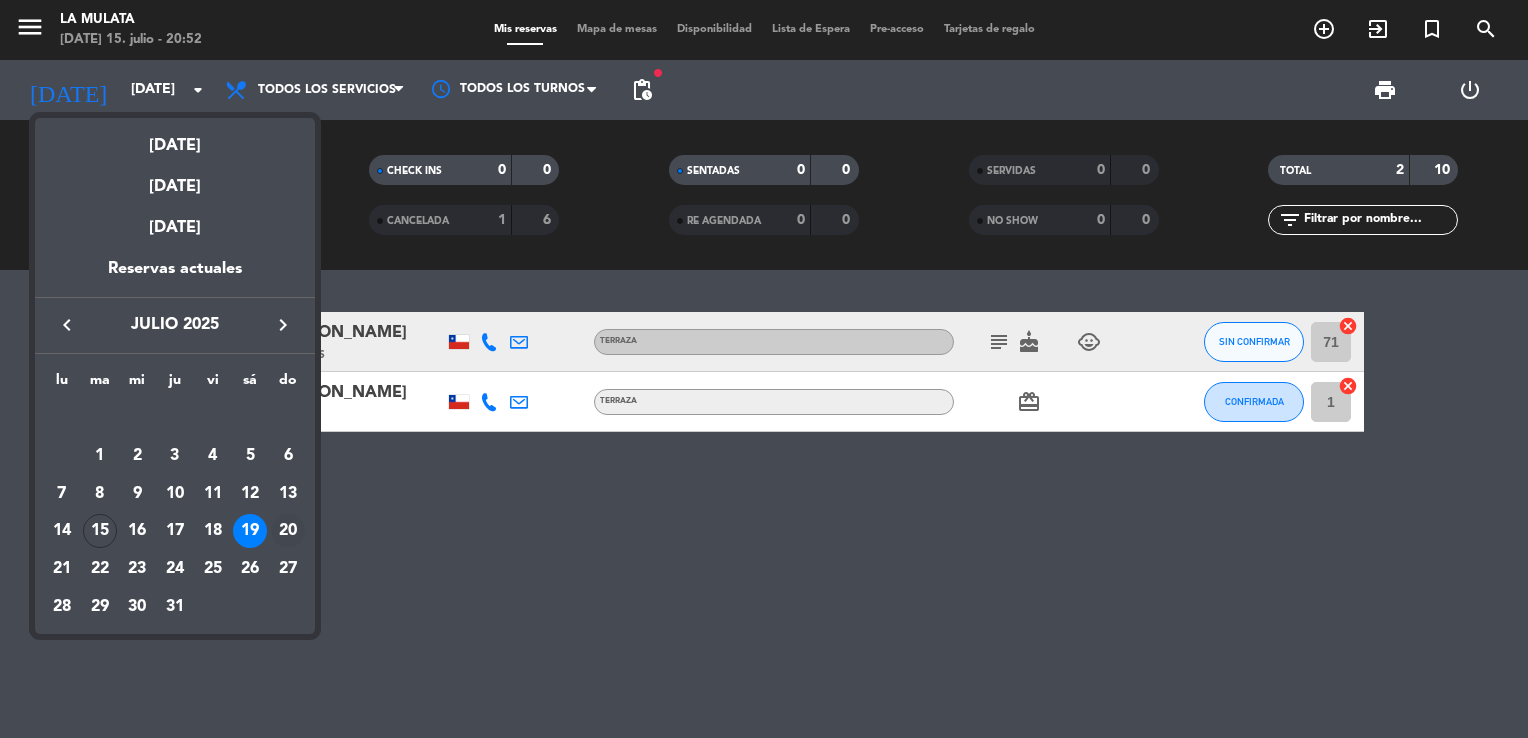 click on "20" at bounding box center (288, 531) 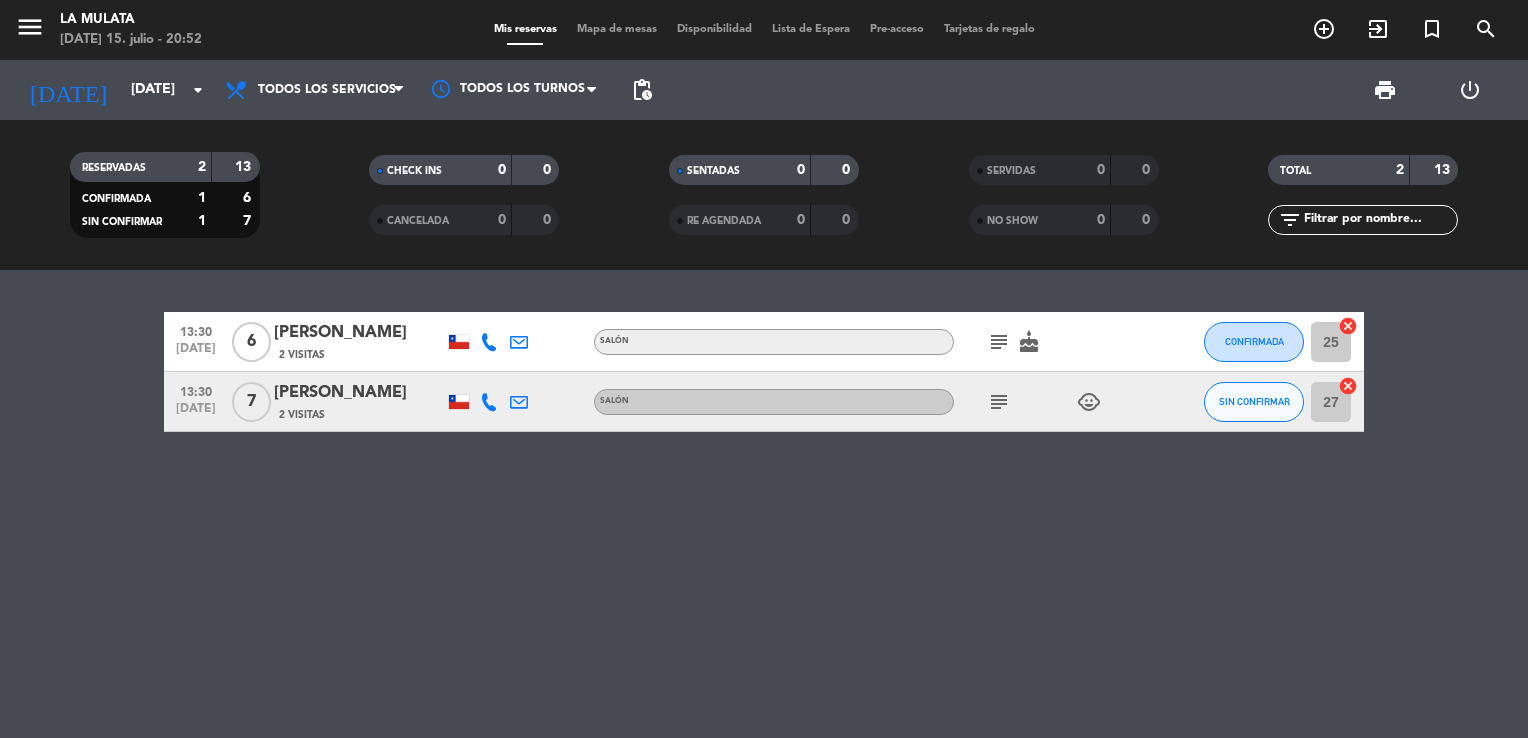 click on "[PERSON_NAME]" 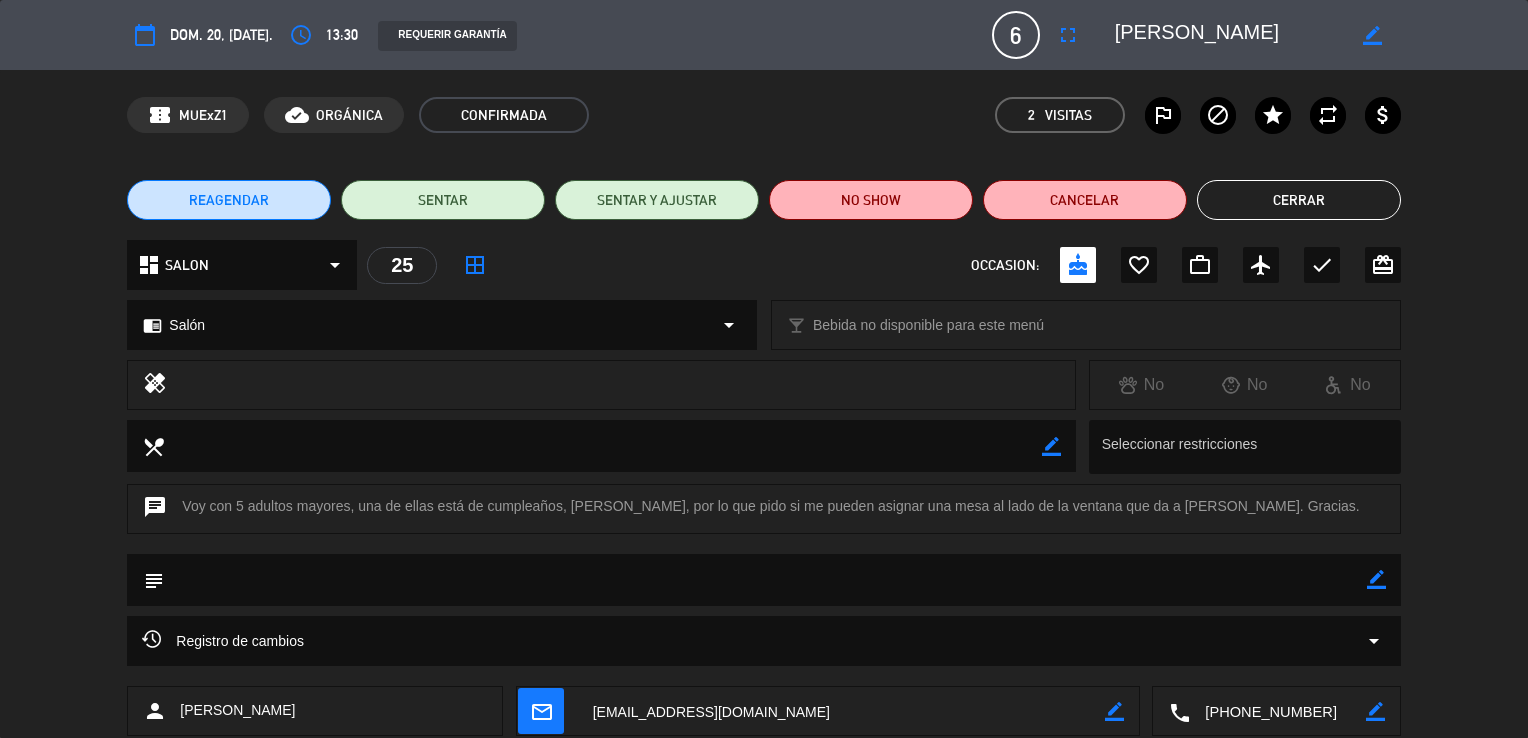 click on "Cerrar" 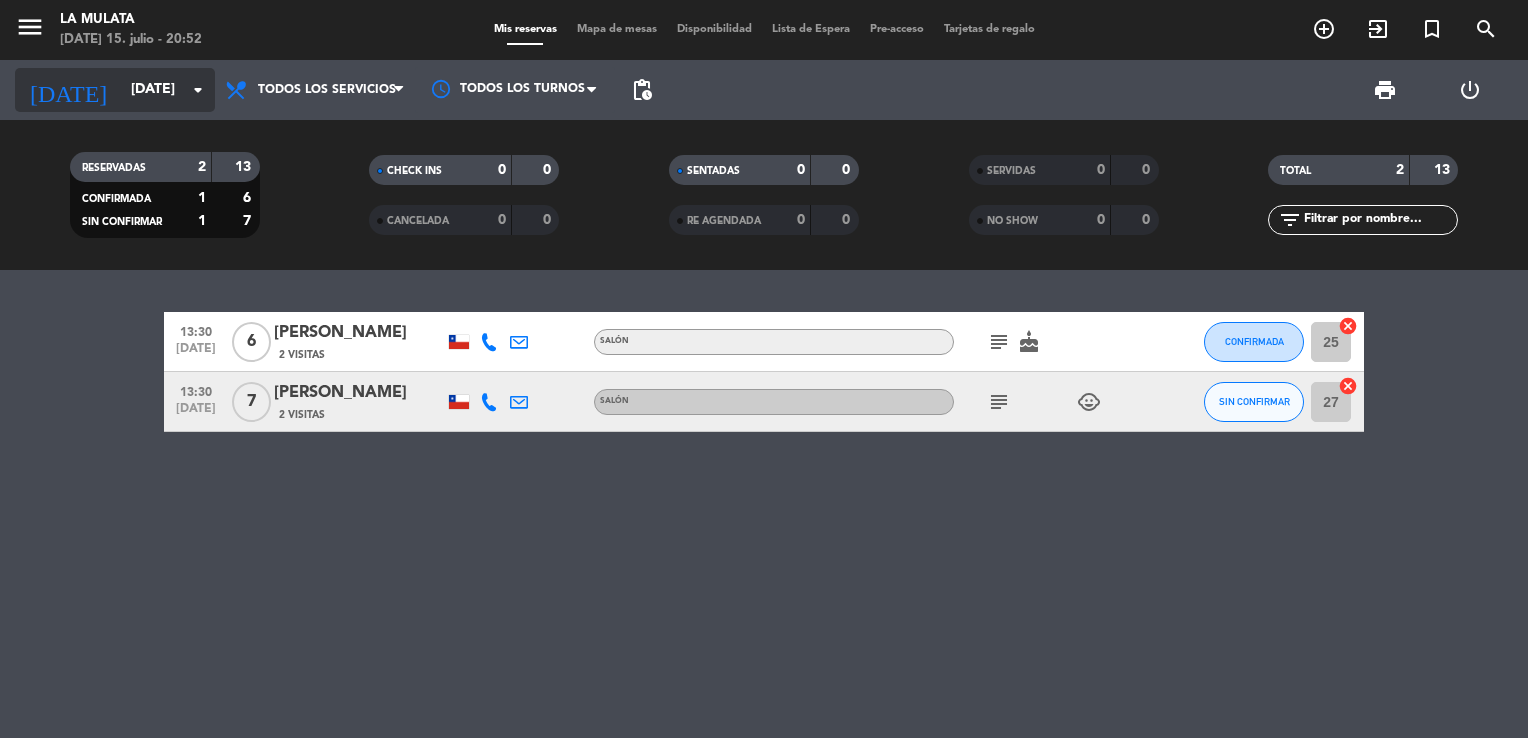 click on "arrow_drop_down" 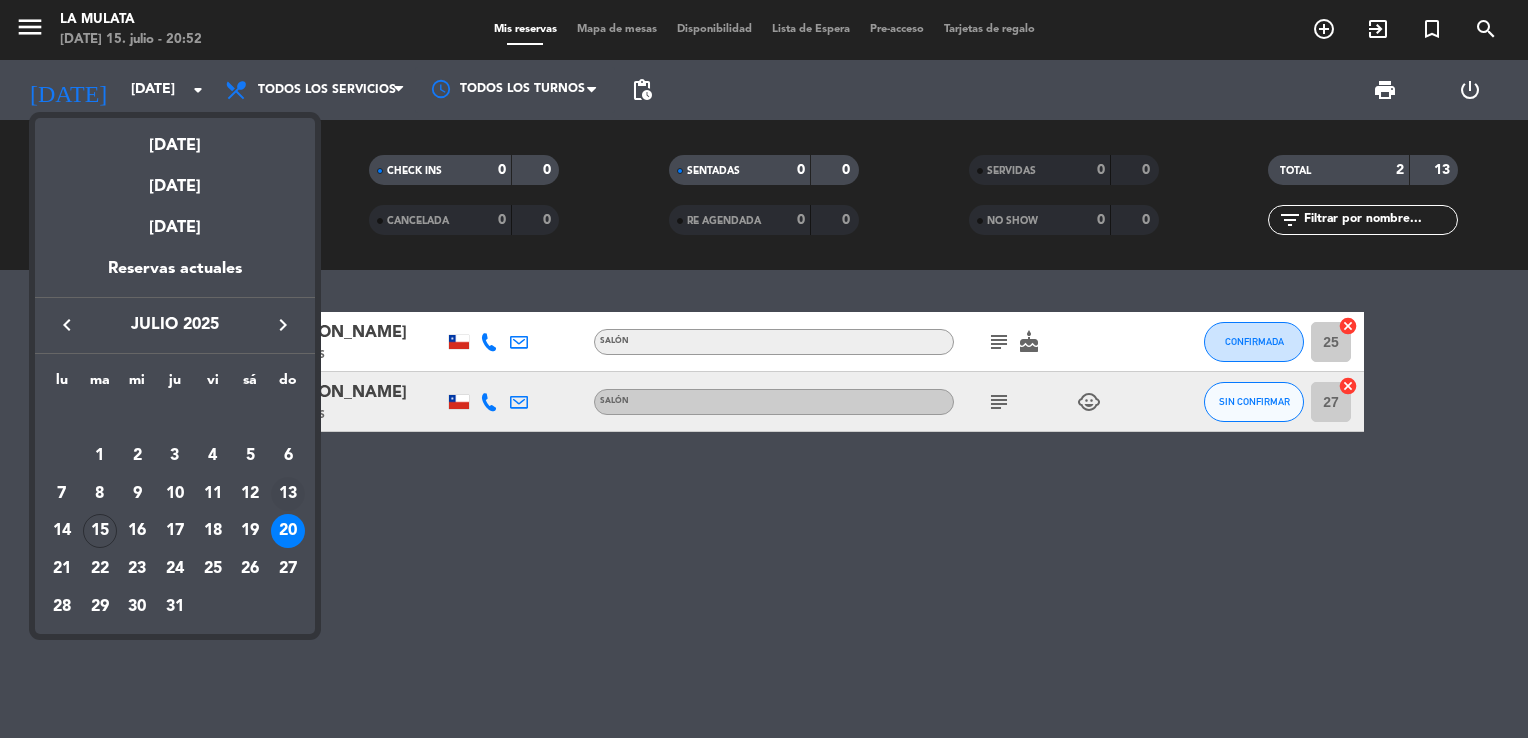 click on "13" at bounding box center (288, 494) 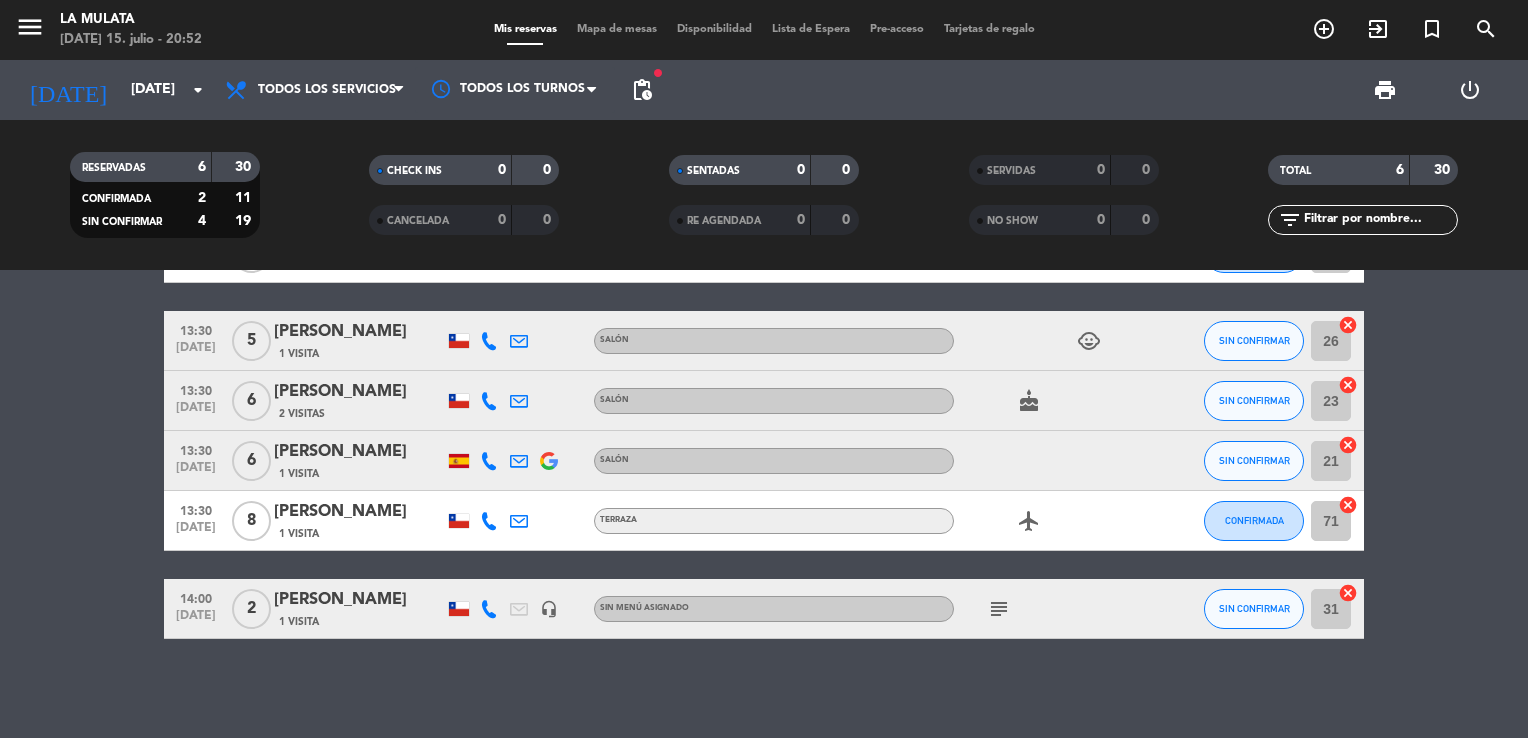 scroll, scrollTop: 0, scrollLeft: 0, axis: both 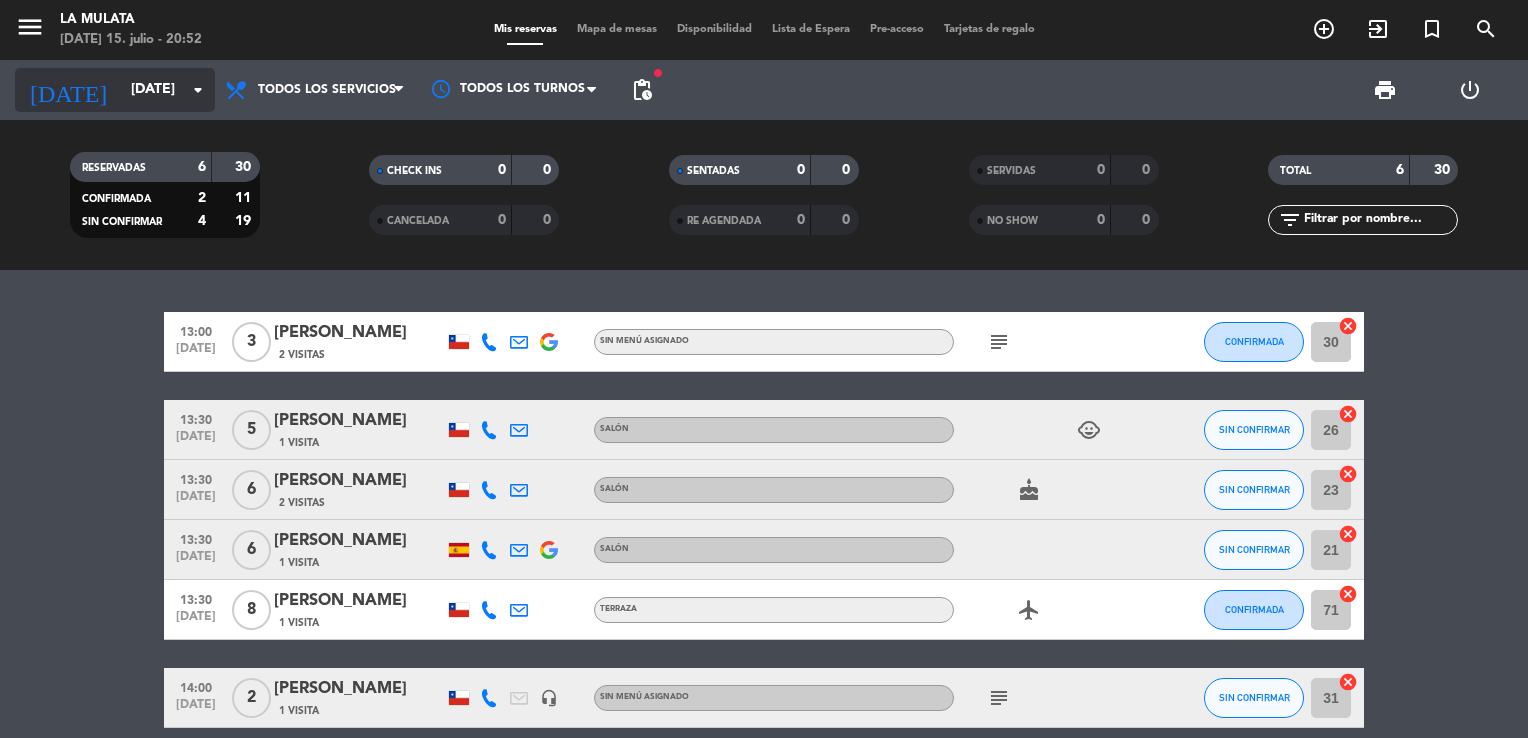 click on "arrow_drop_down" 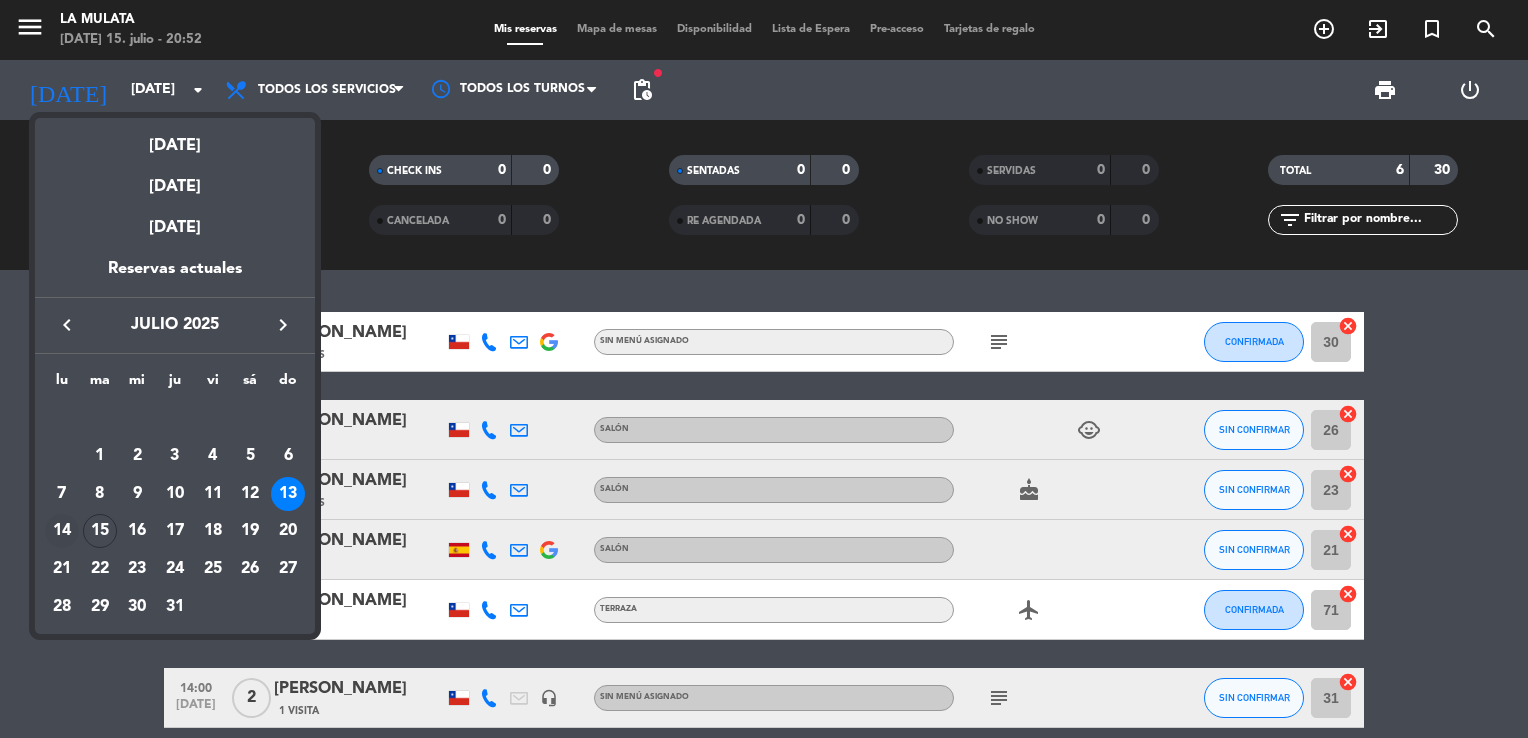 click on "14" at bounding box center [62, 531] 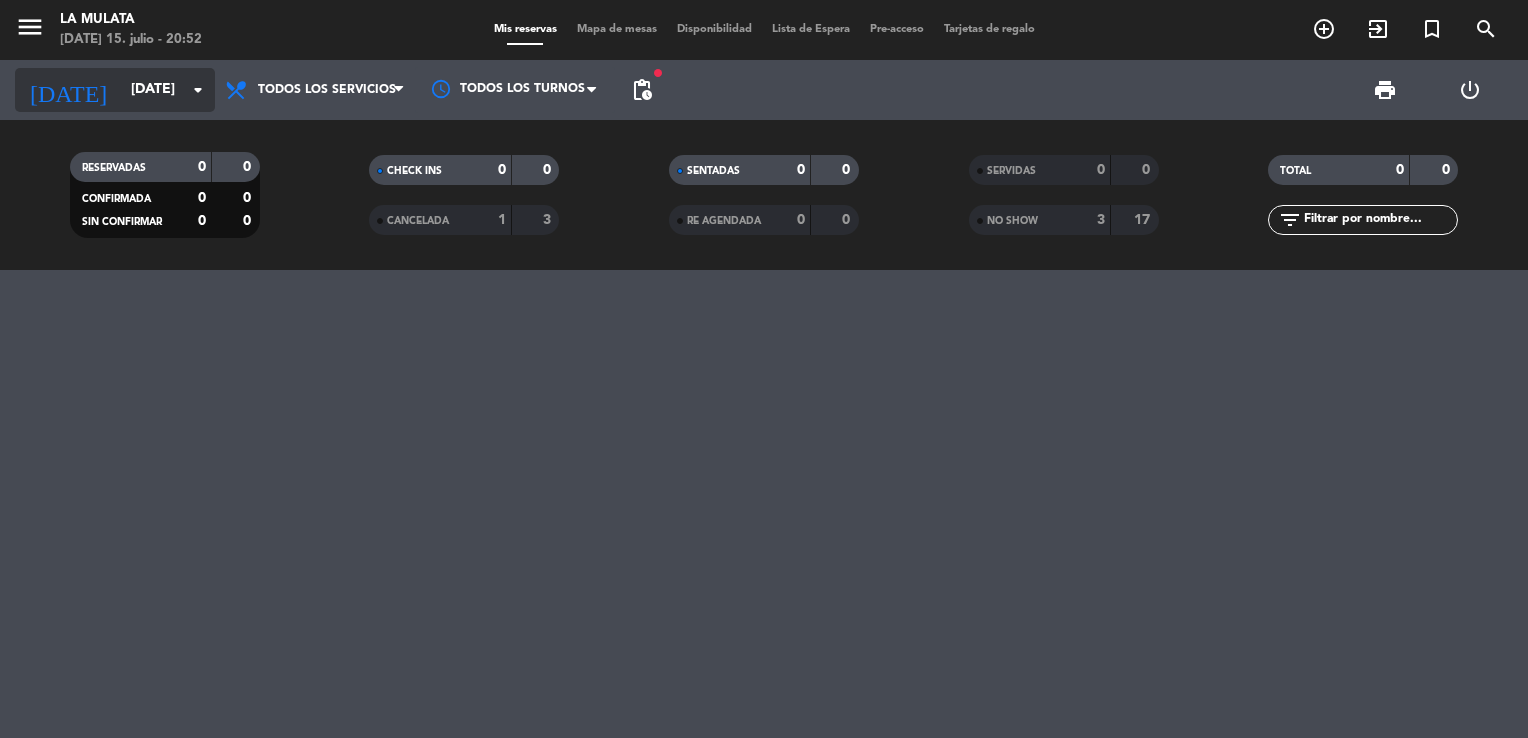click on "arrow_drop_down" 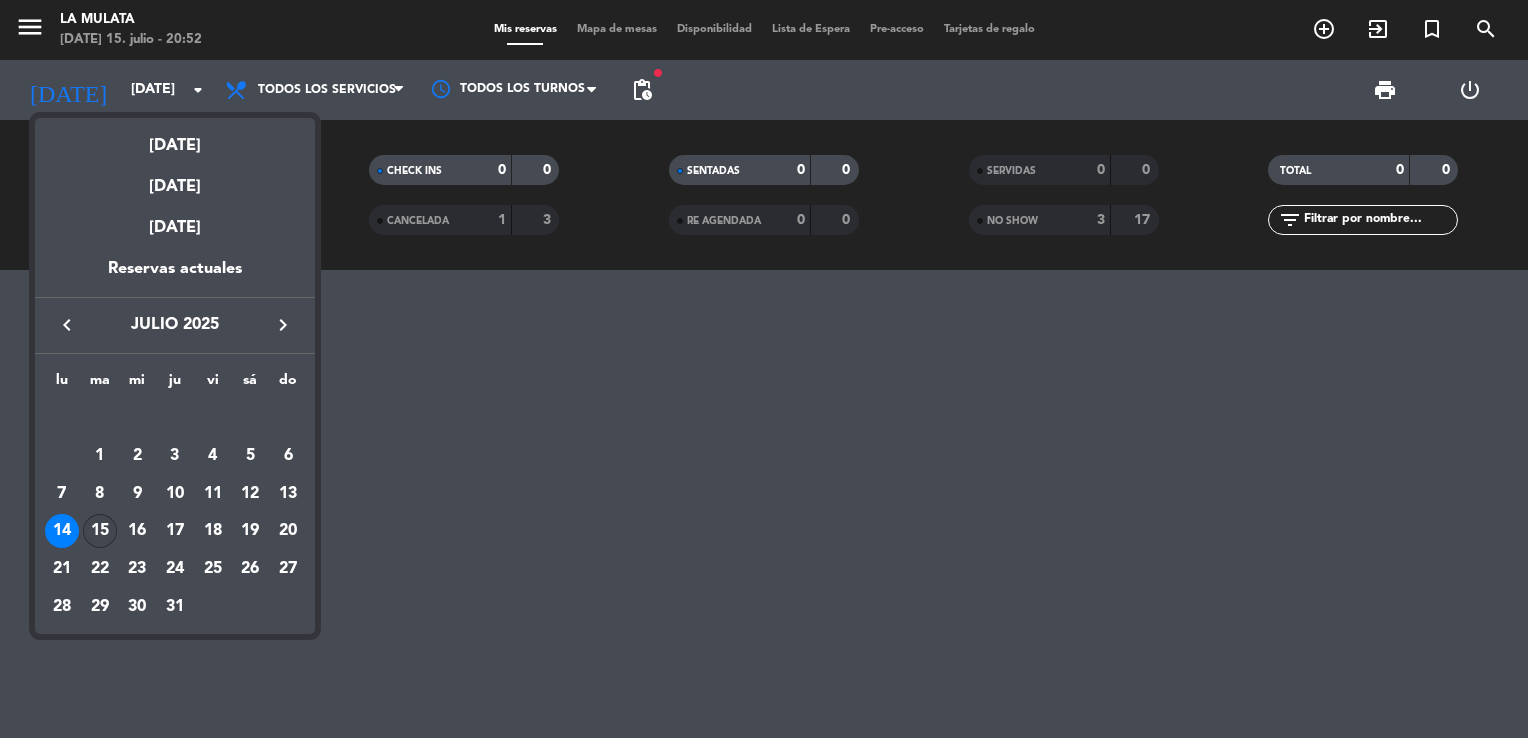 click on "15" at bounding box center (100, 531) 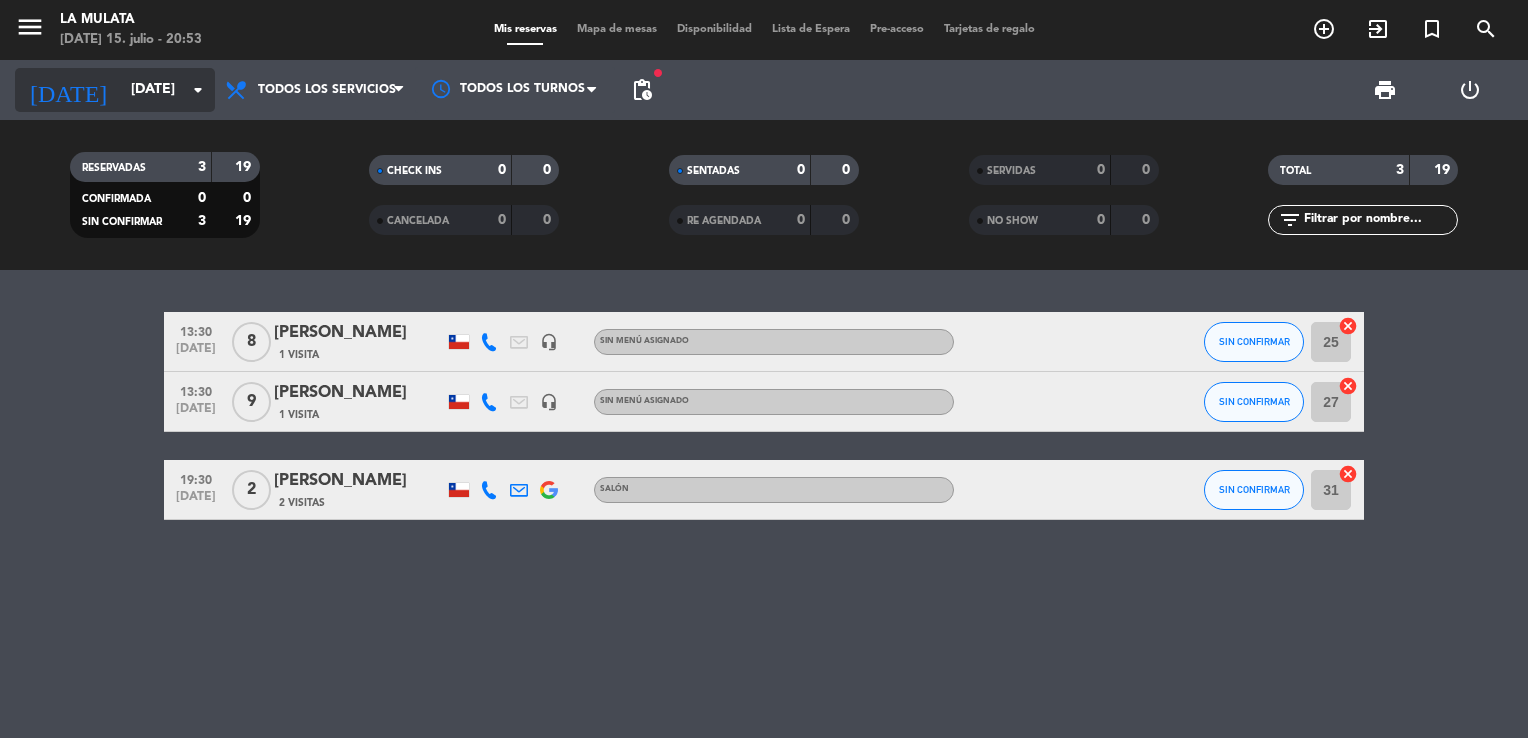 click on "arrow_drop_down" 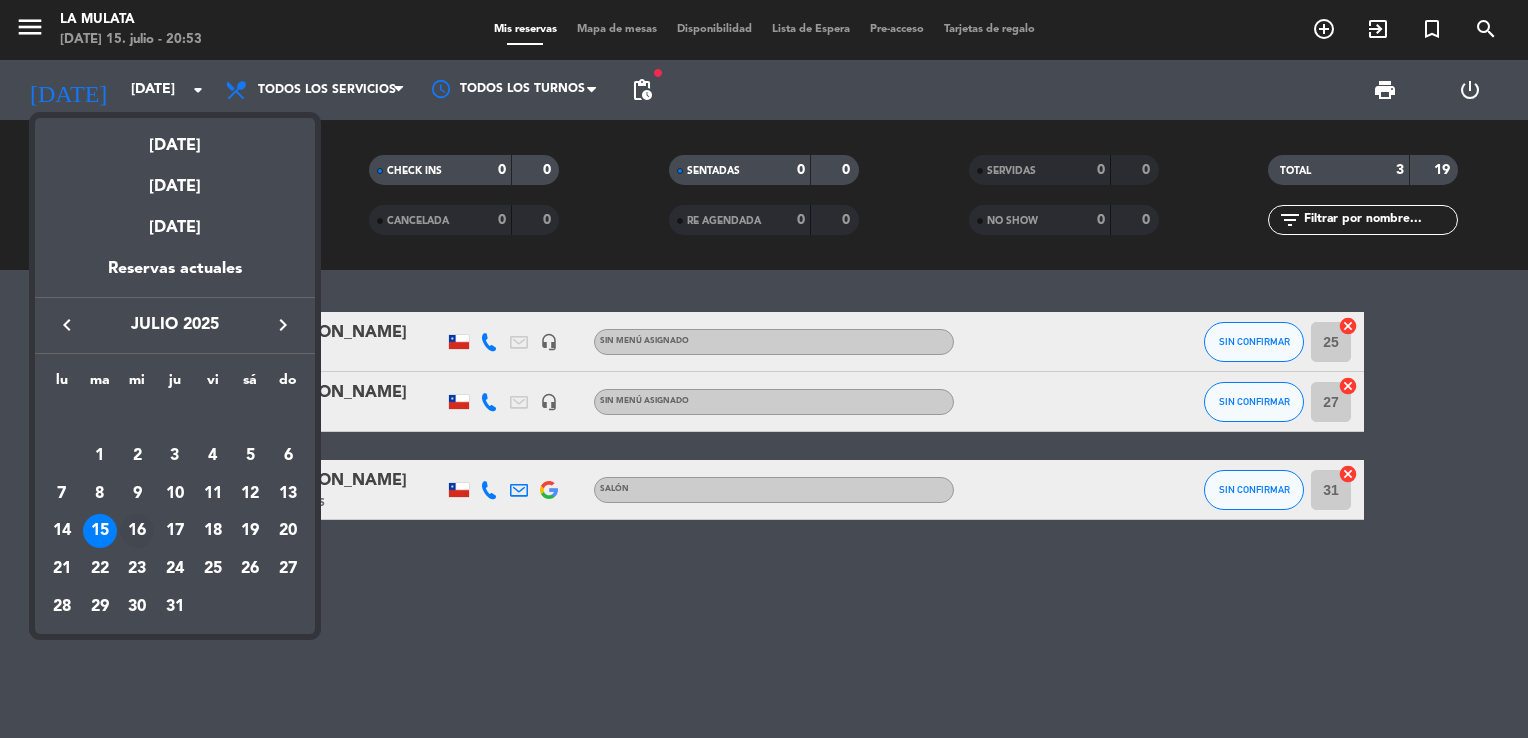 click on "16" at bounding box center (137, 531) 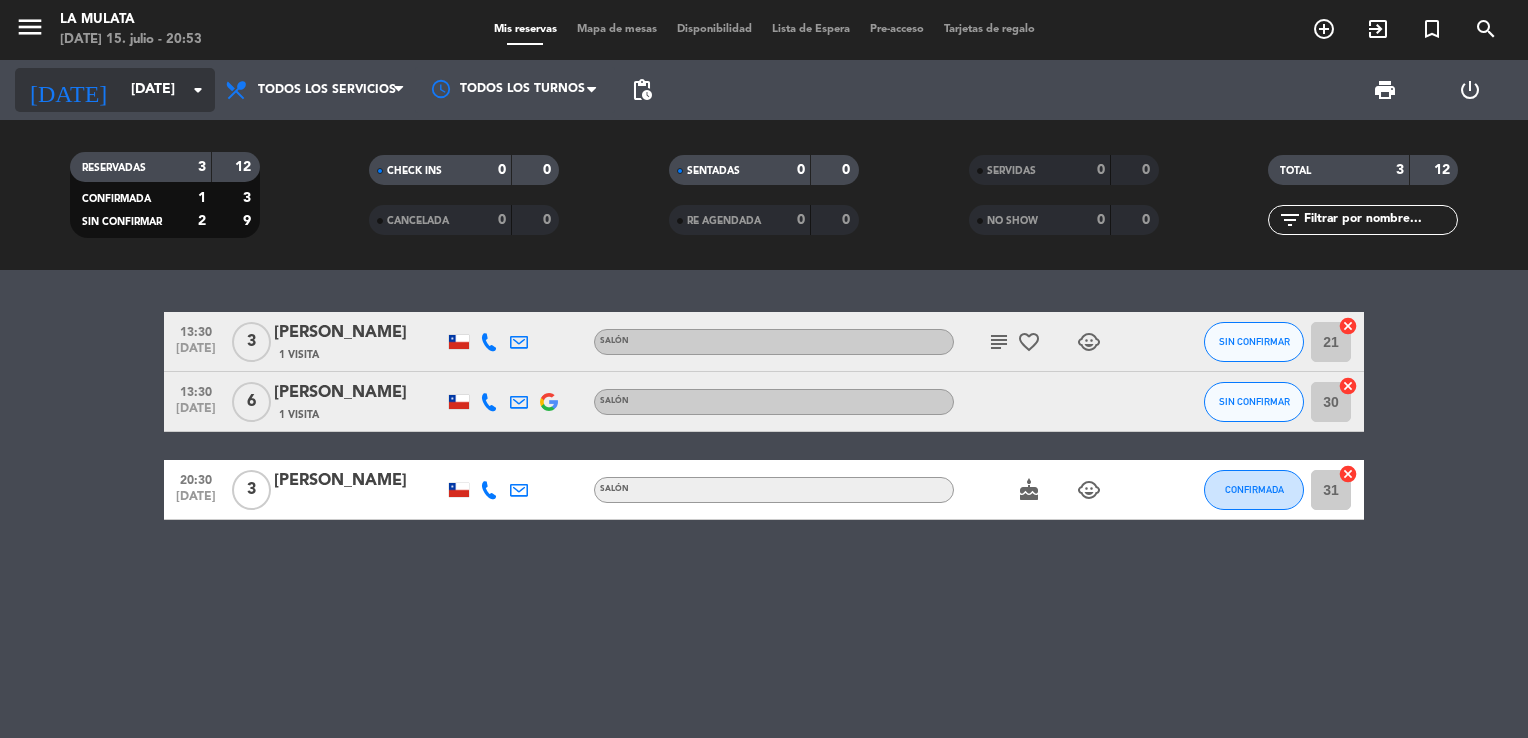 click on "arrow_drop_down" 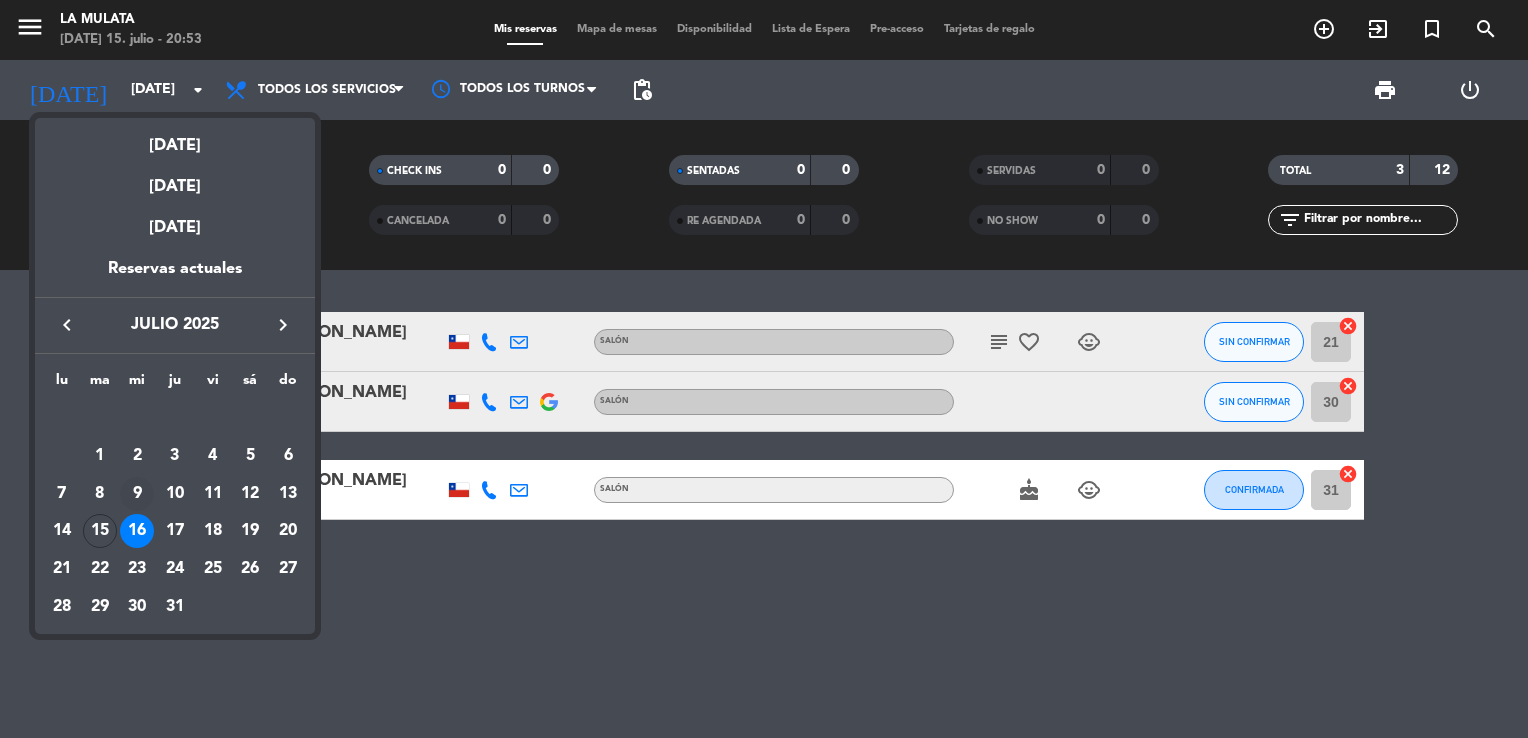 click on "9" at bounding box center [137, 494] 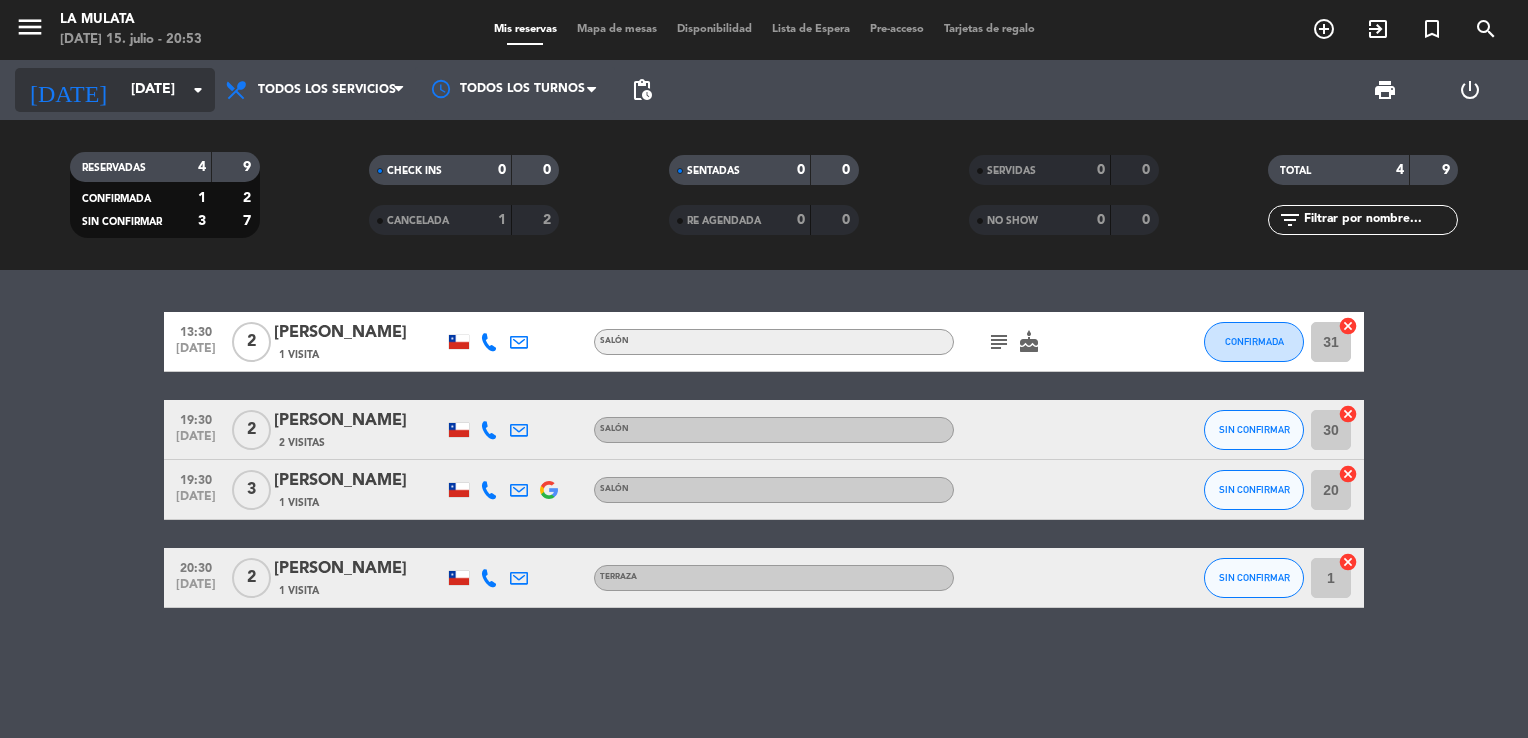 click on "arrow_drop_down" 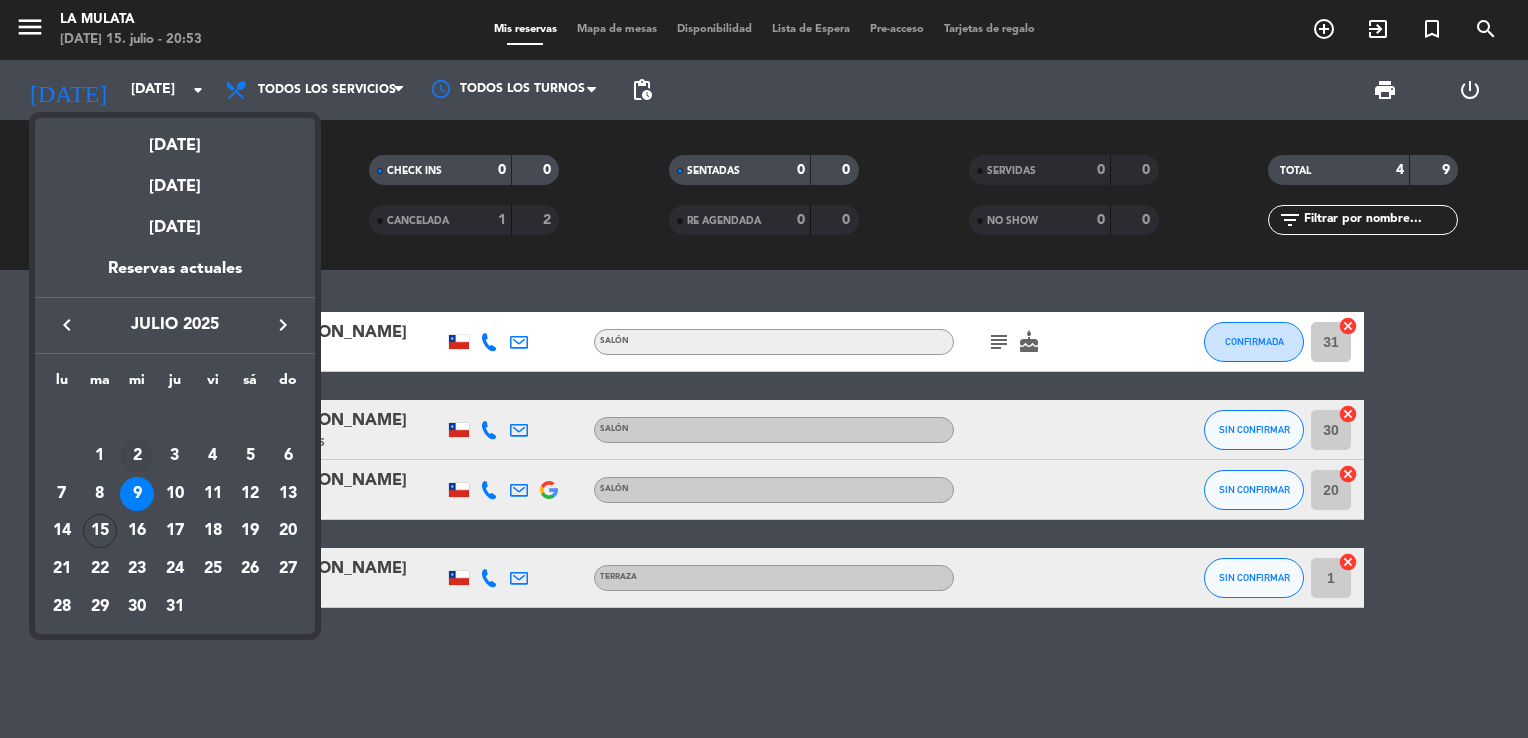 click on "2" at bounding box center [137, 456] 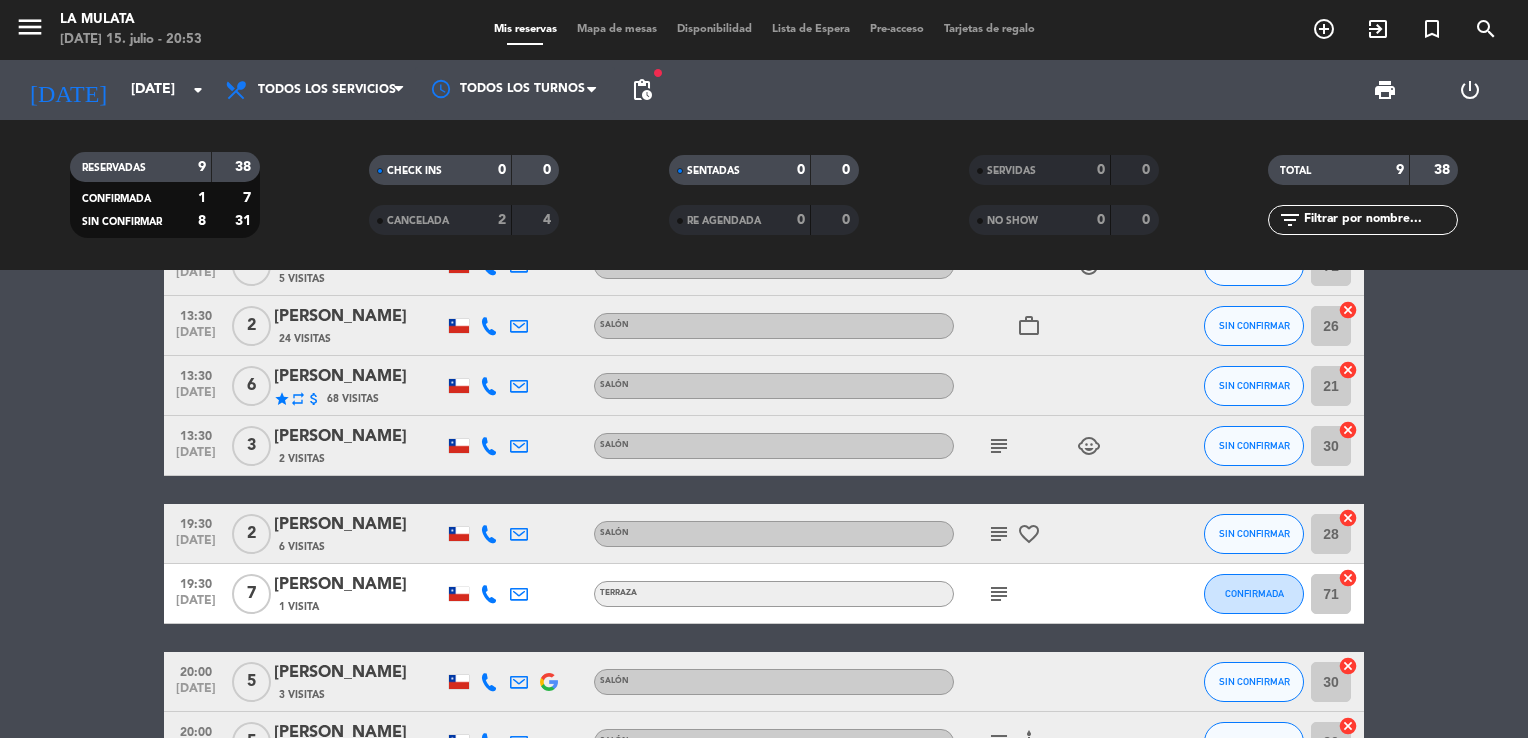 scroll, scrollTop: 0, scrollLeft: 0, axis: both 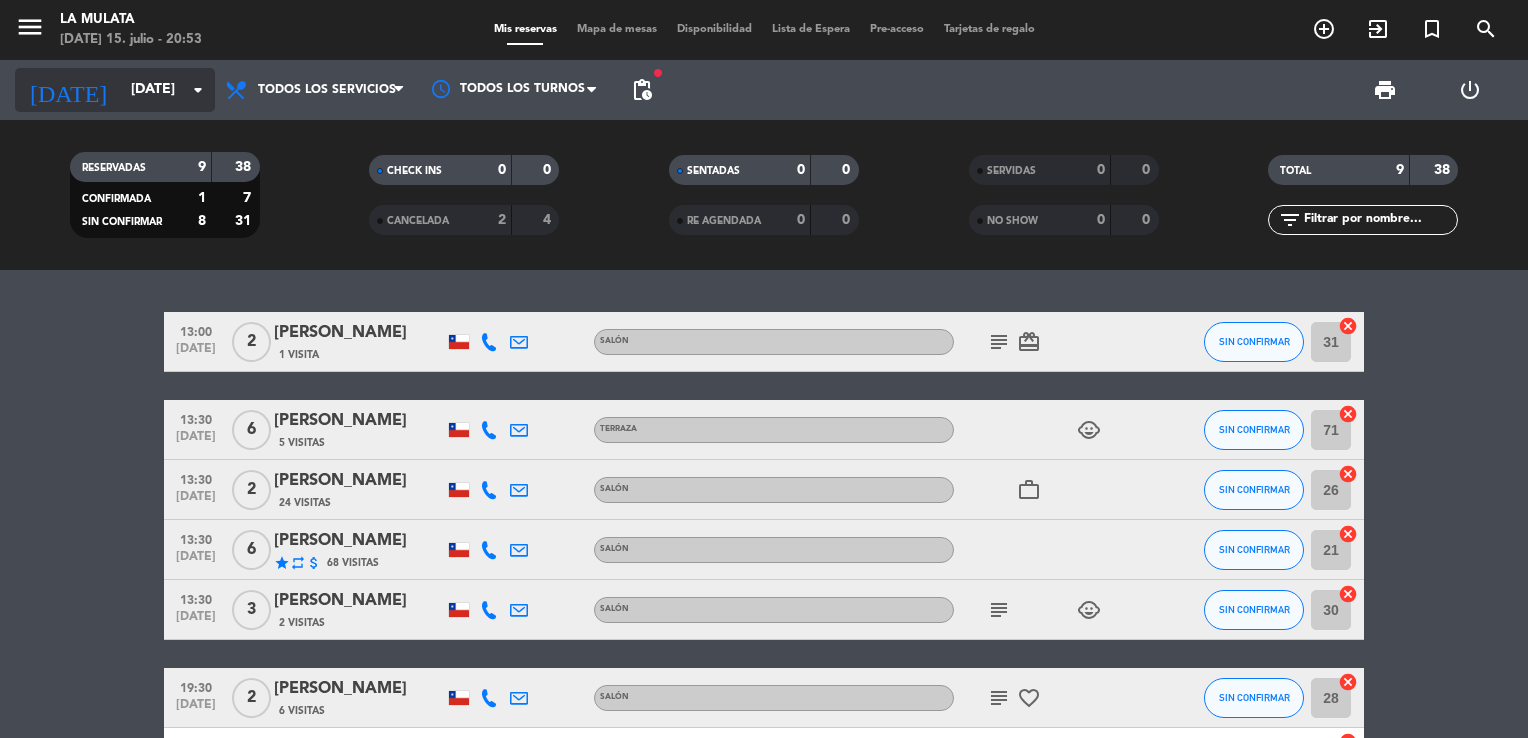 click on "arrow_drop_down" 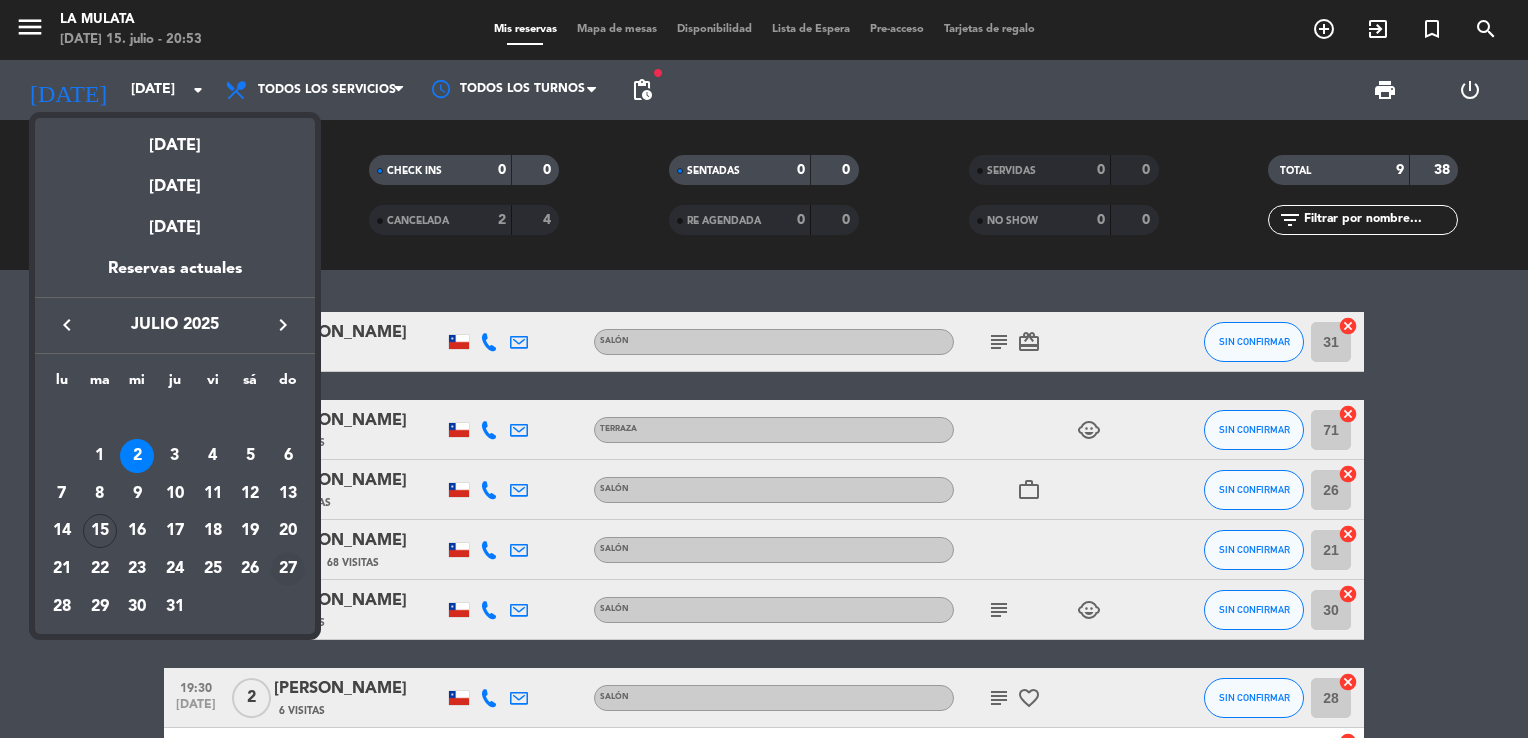 click on "27" at bounding box center (288, 569) 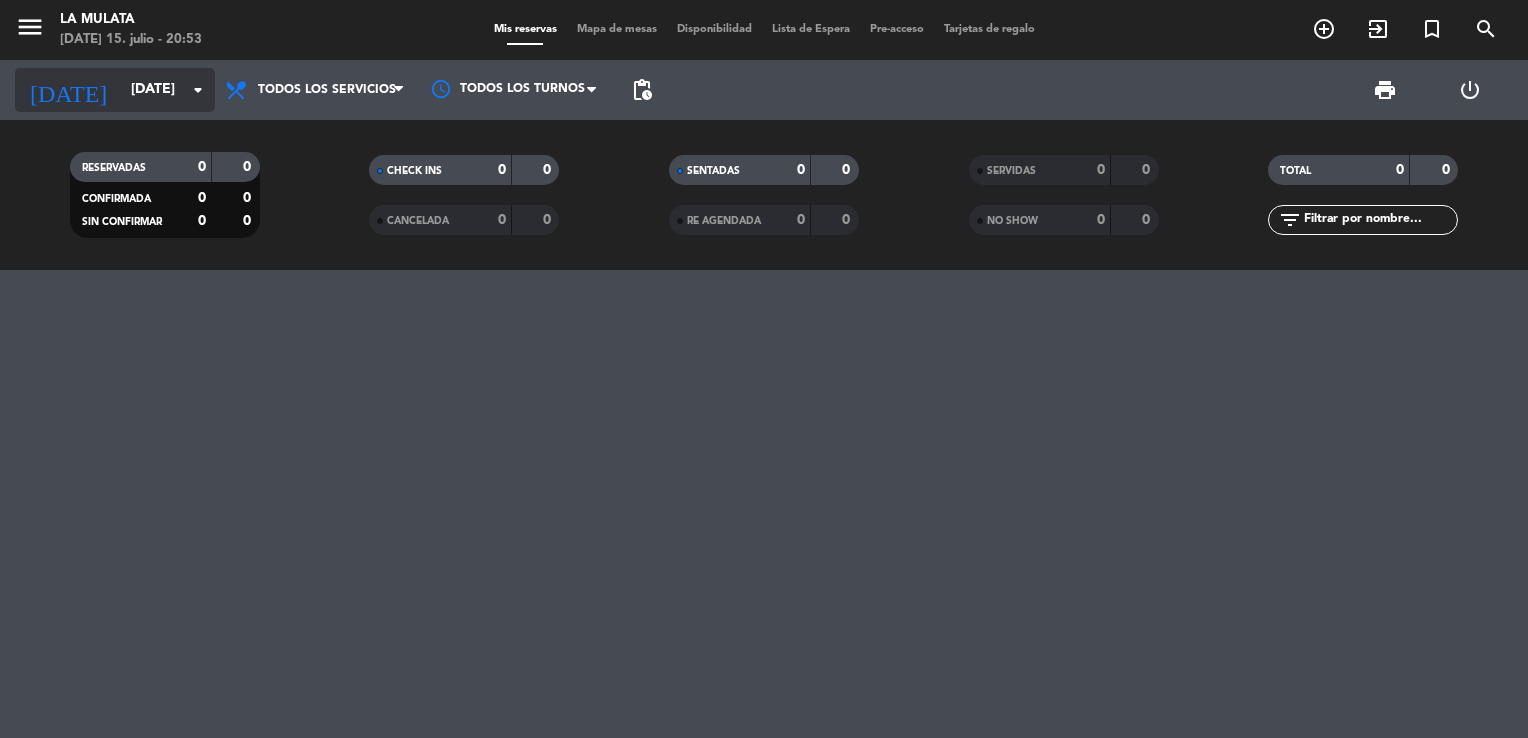 click on "arrow_drop_down" 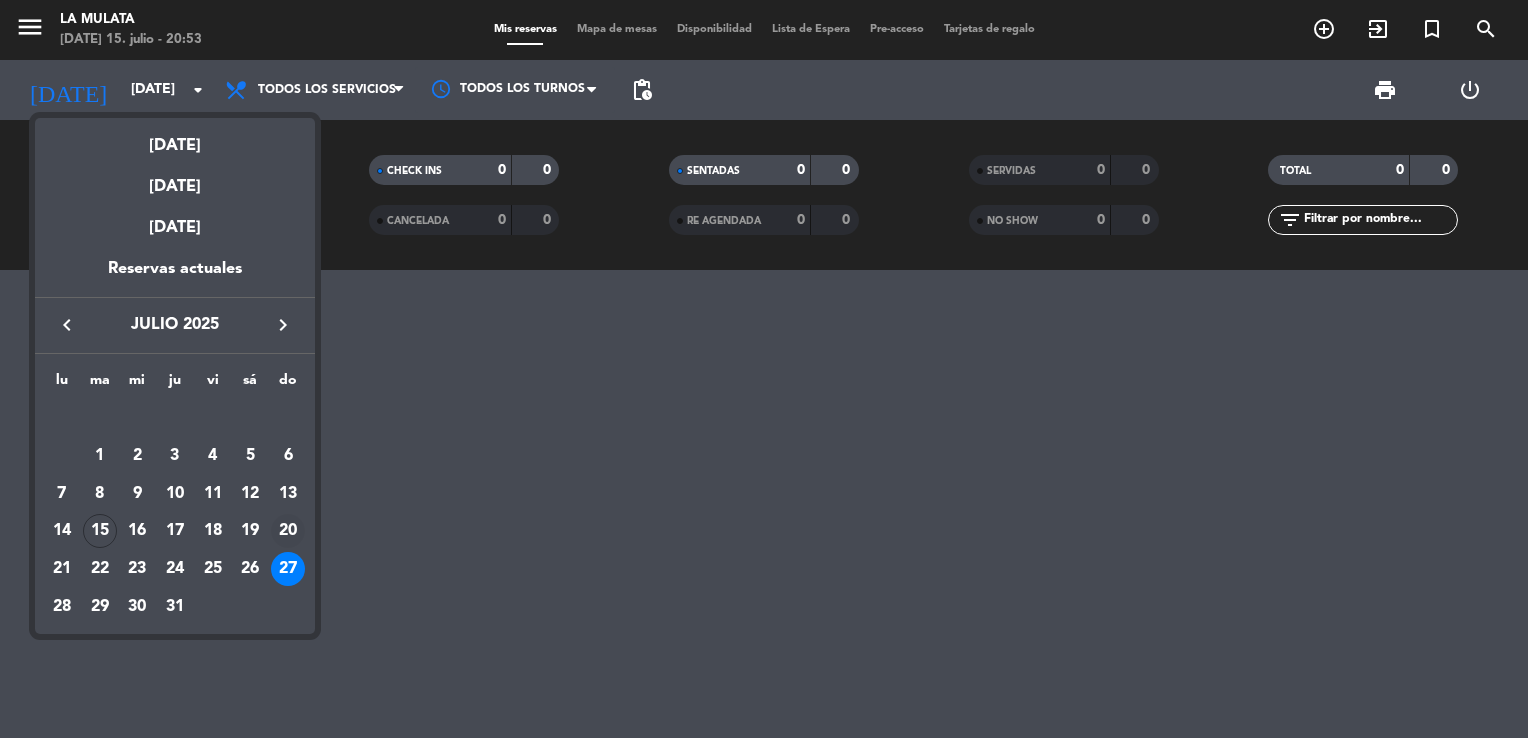 click on "20" at bounding box center [288, 531] 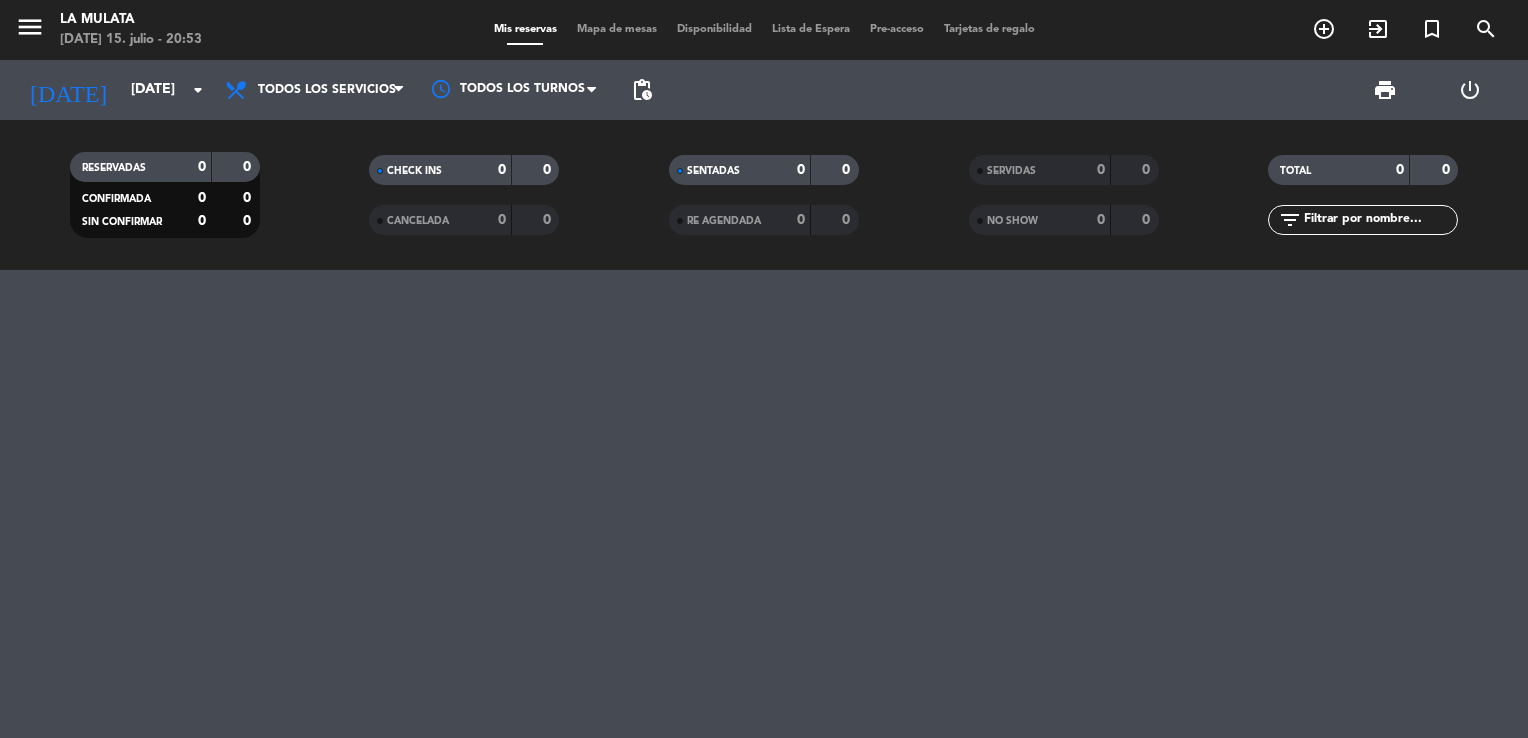 type on "[DATE]" 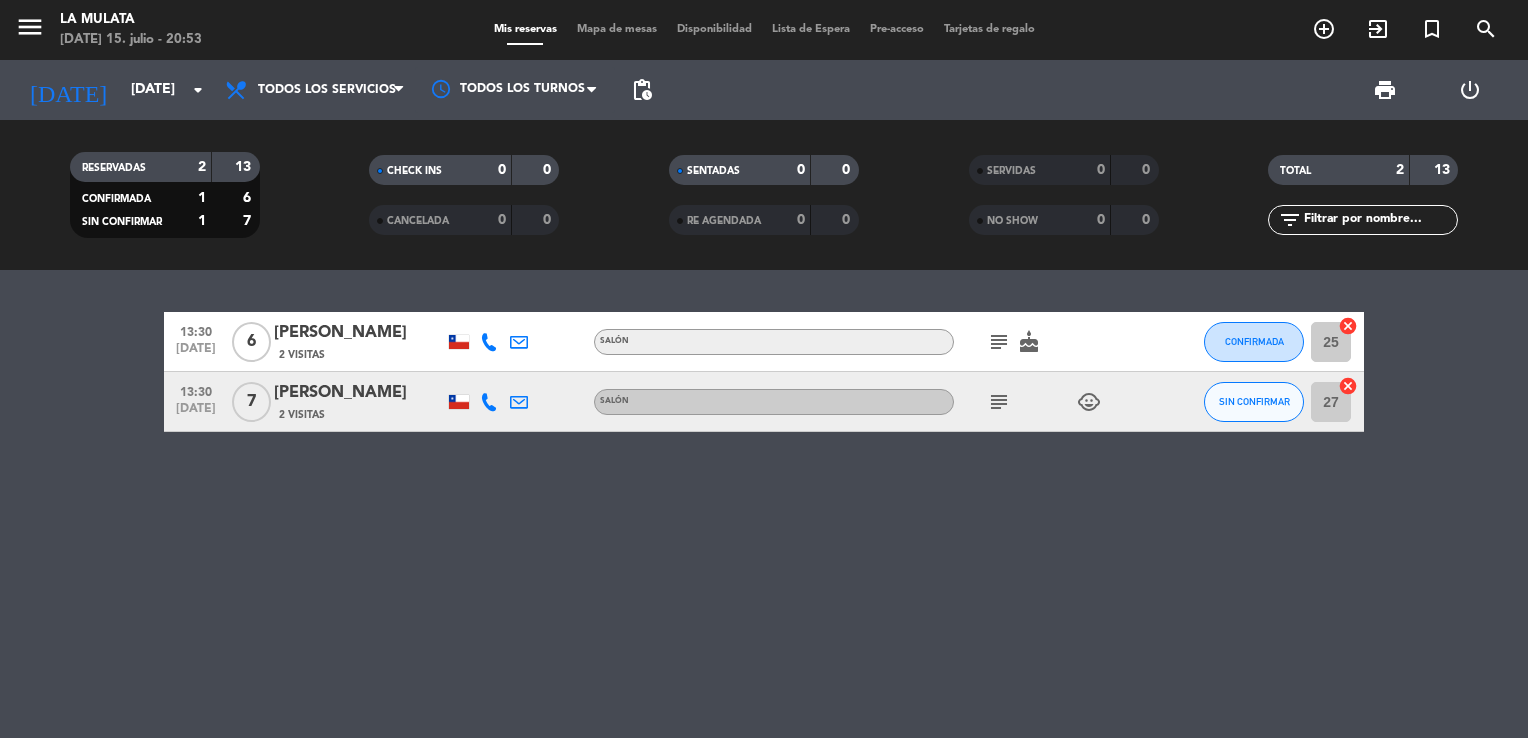 click on "[PERSON_NAME]" 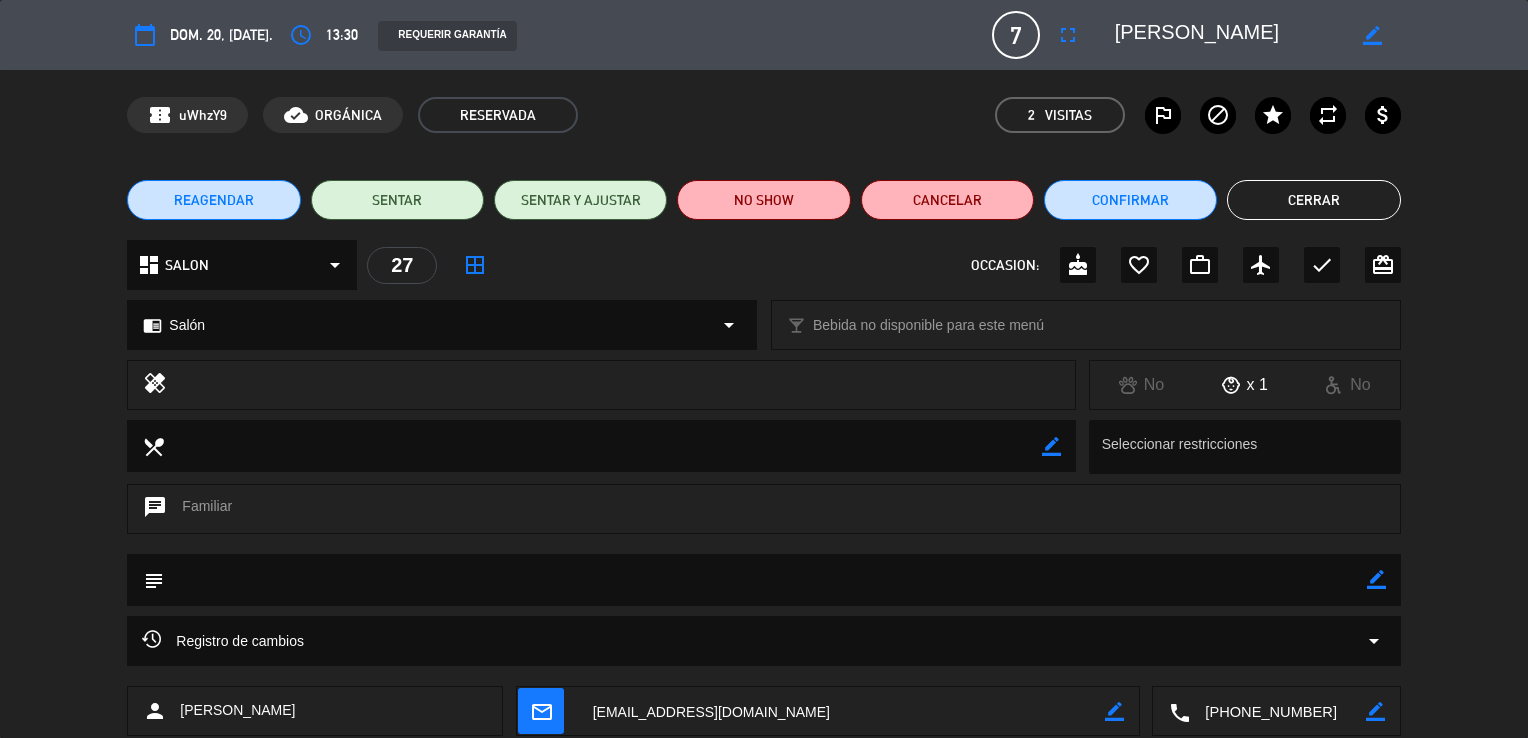 click on "Cerrar" 